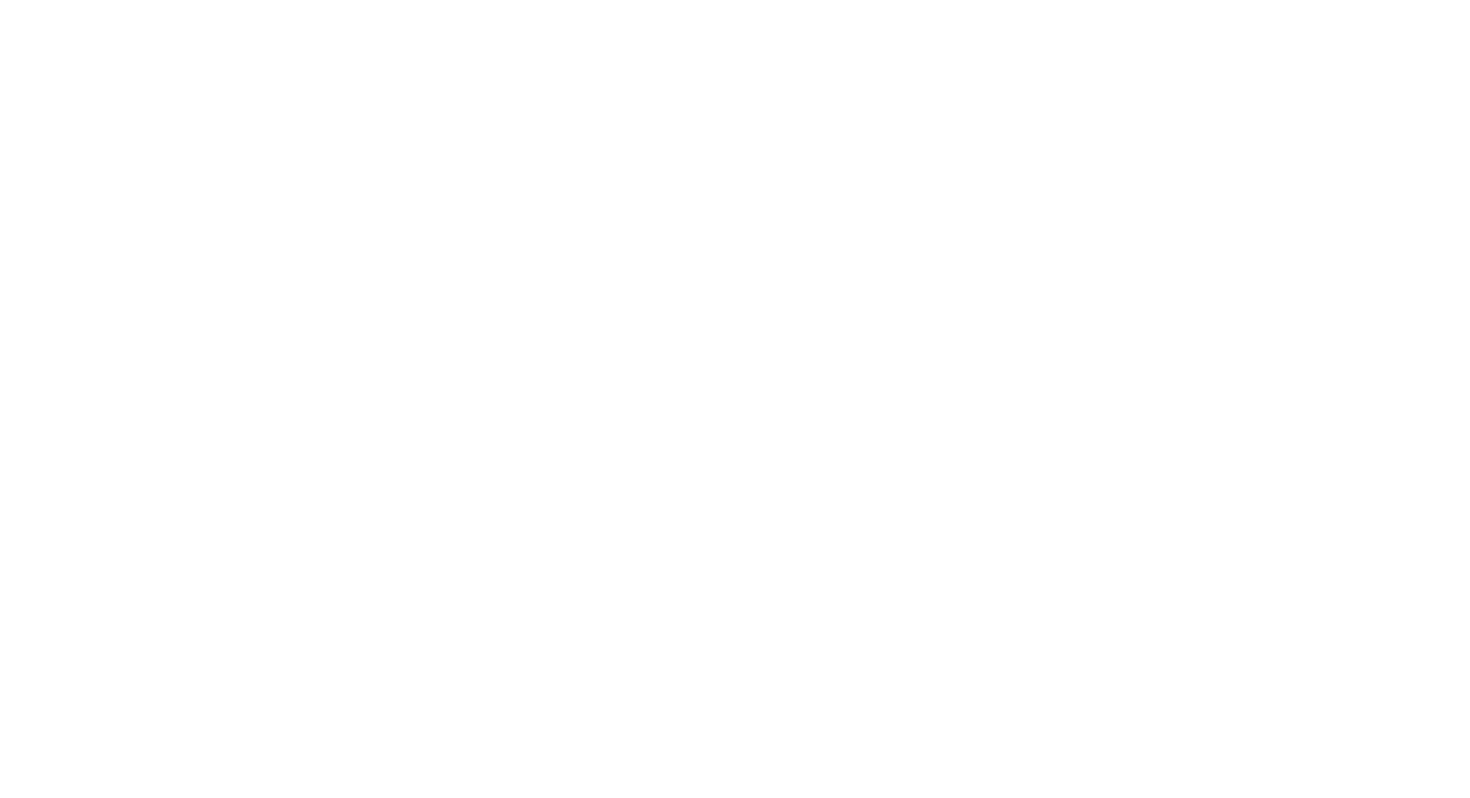 scroll, scrollTop: 0, scrollLeft: 0, axis: both 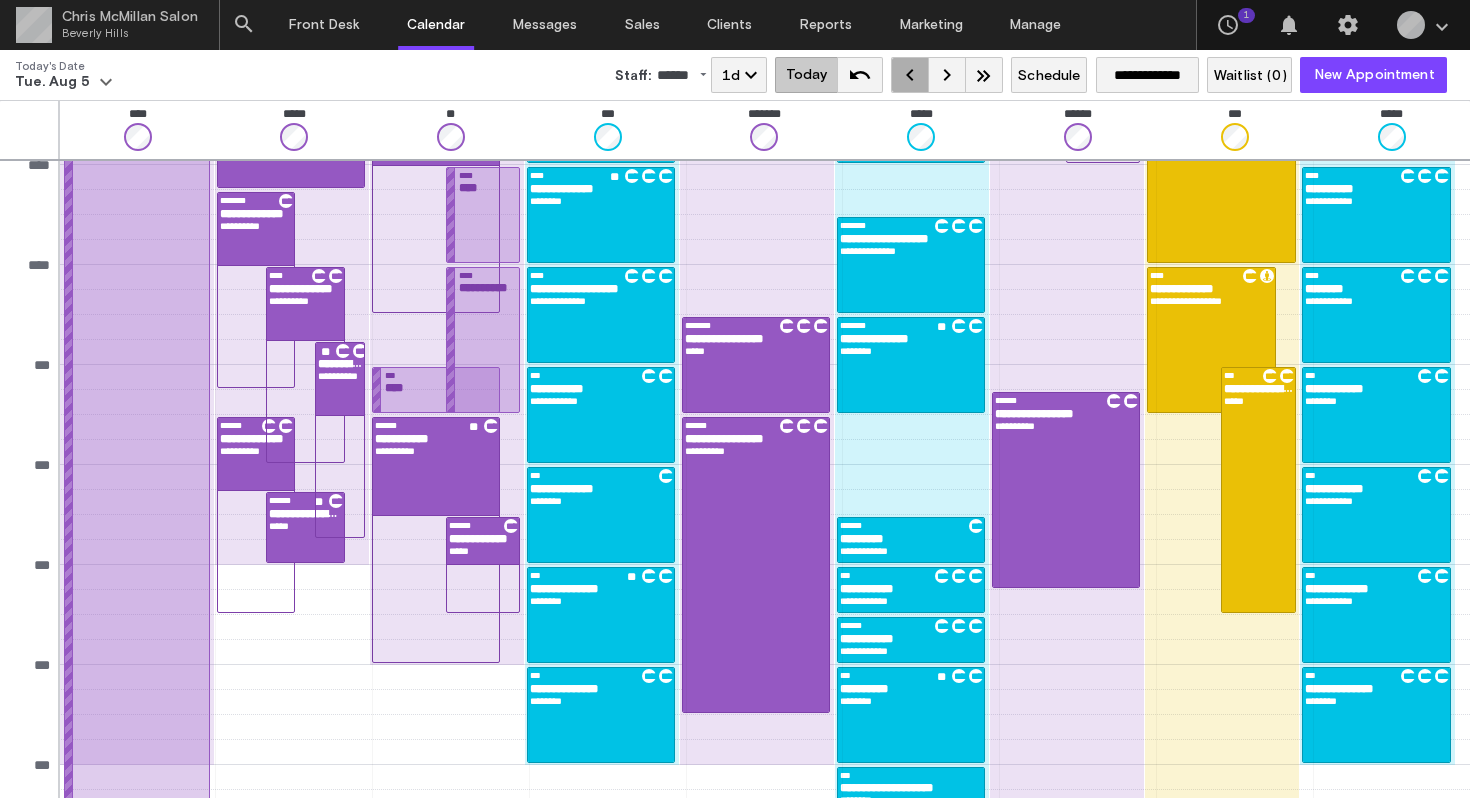 click on "keyboard_arrow_left" at bounding box center (910, 75) 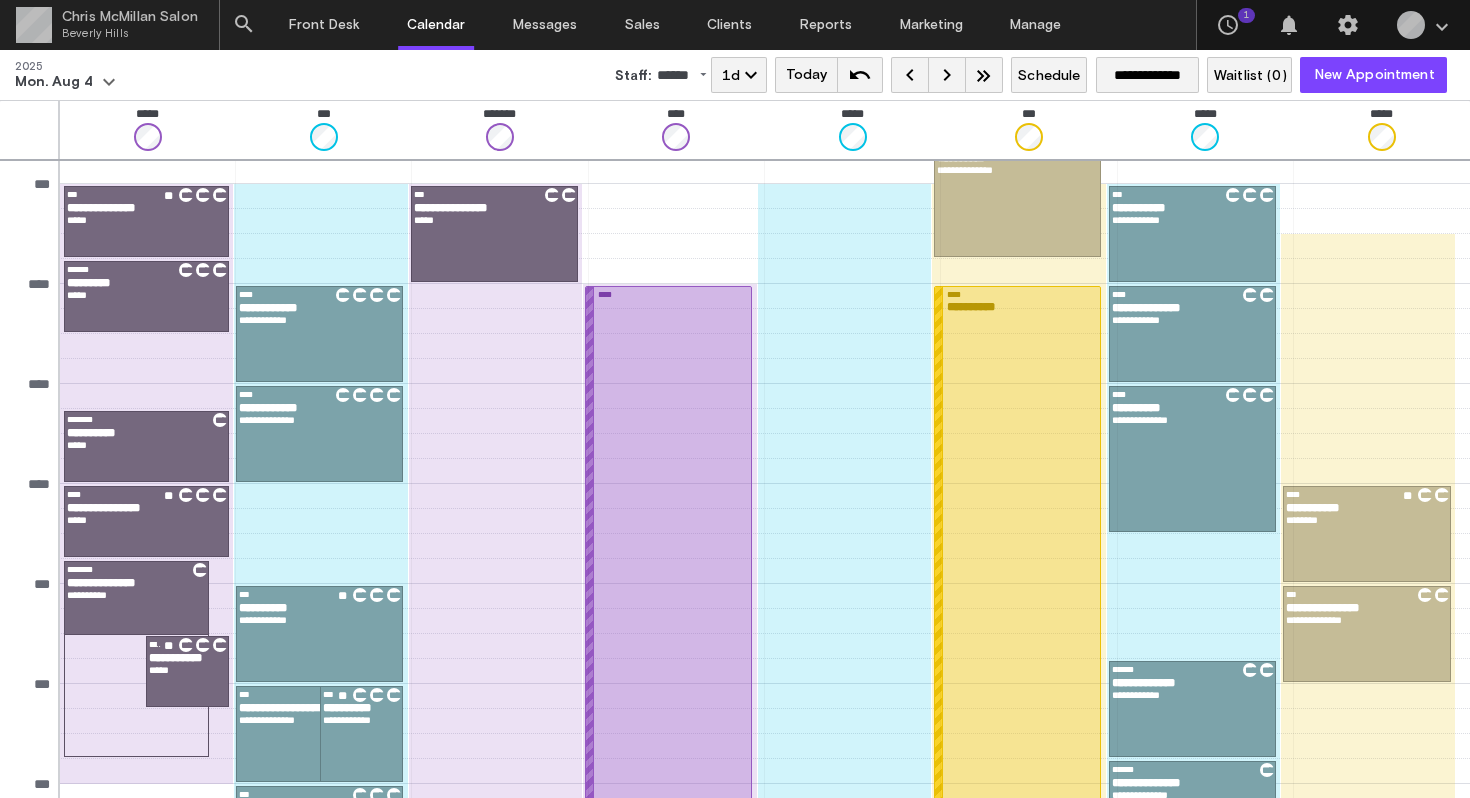 scroll, scrollTop: 121, scrollLeft: 0, axis: vertical 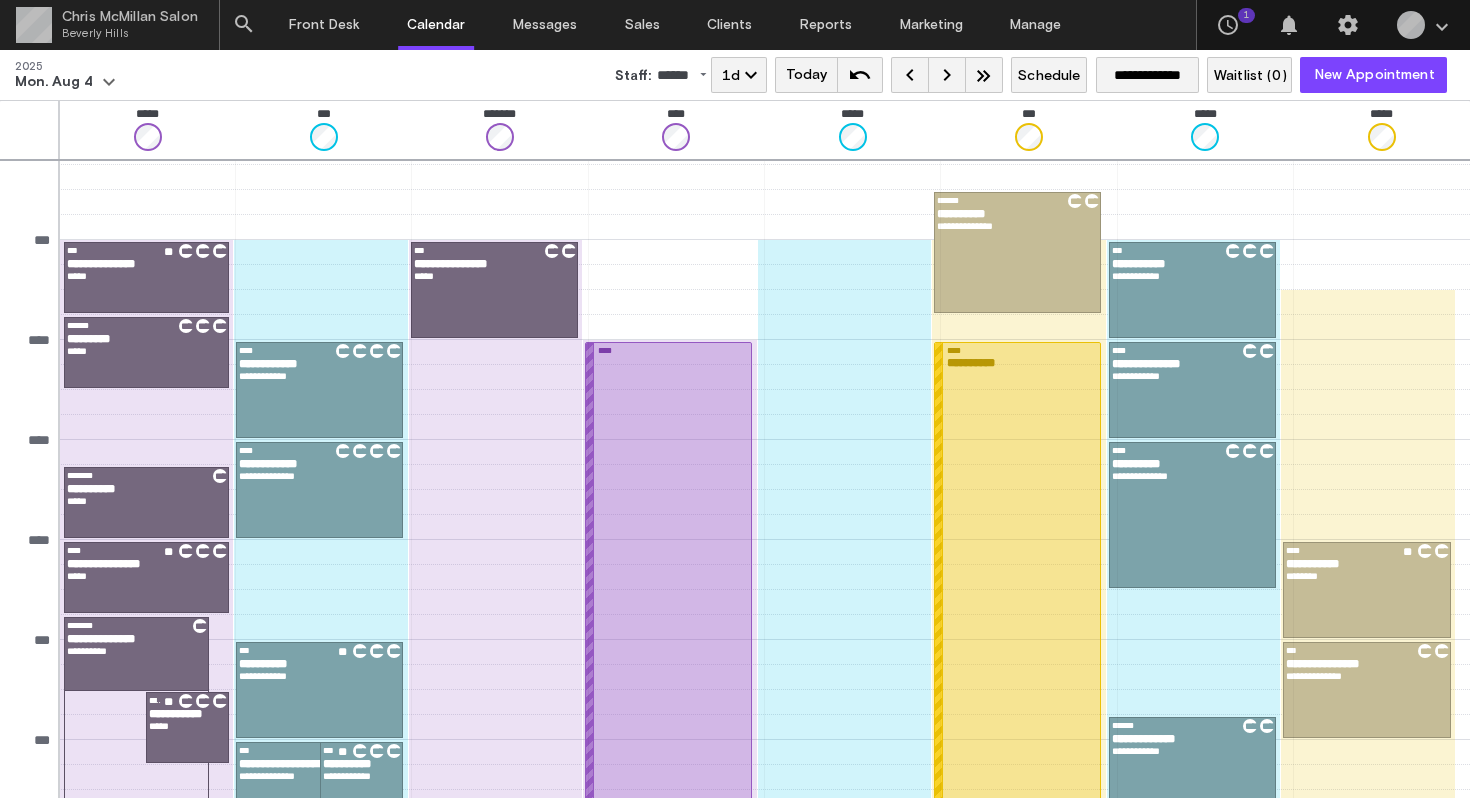 click on "keyboard_arrow_right" at bounding box center (947, 75) 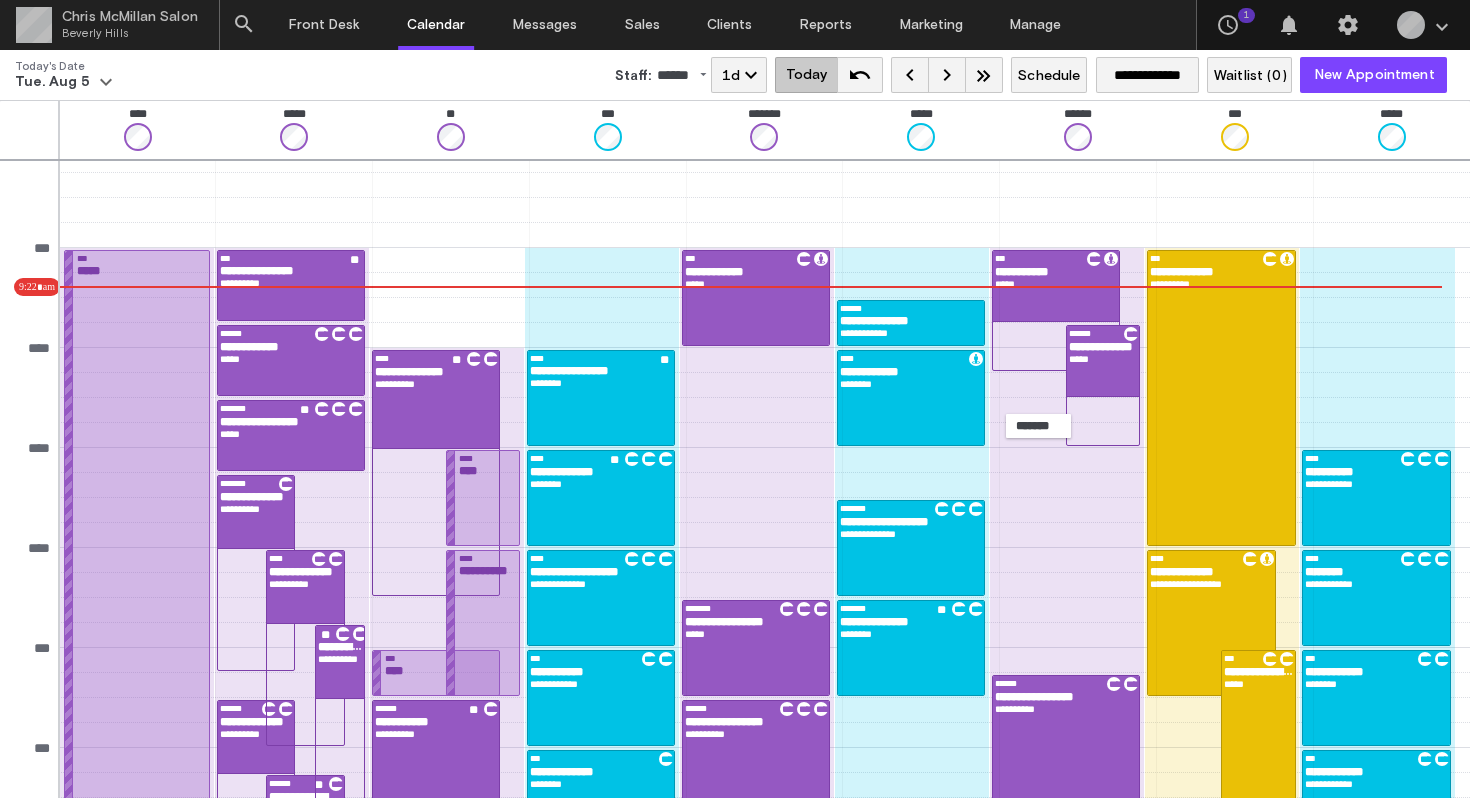 scroll, scrollTop: 35, scrollLeft: 0, axis: vertical 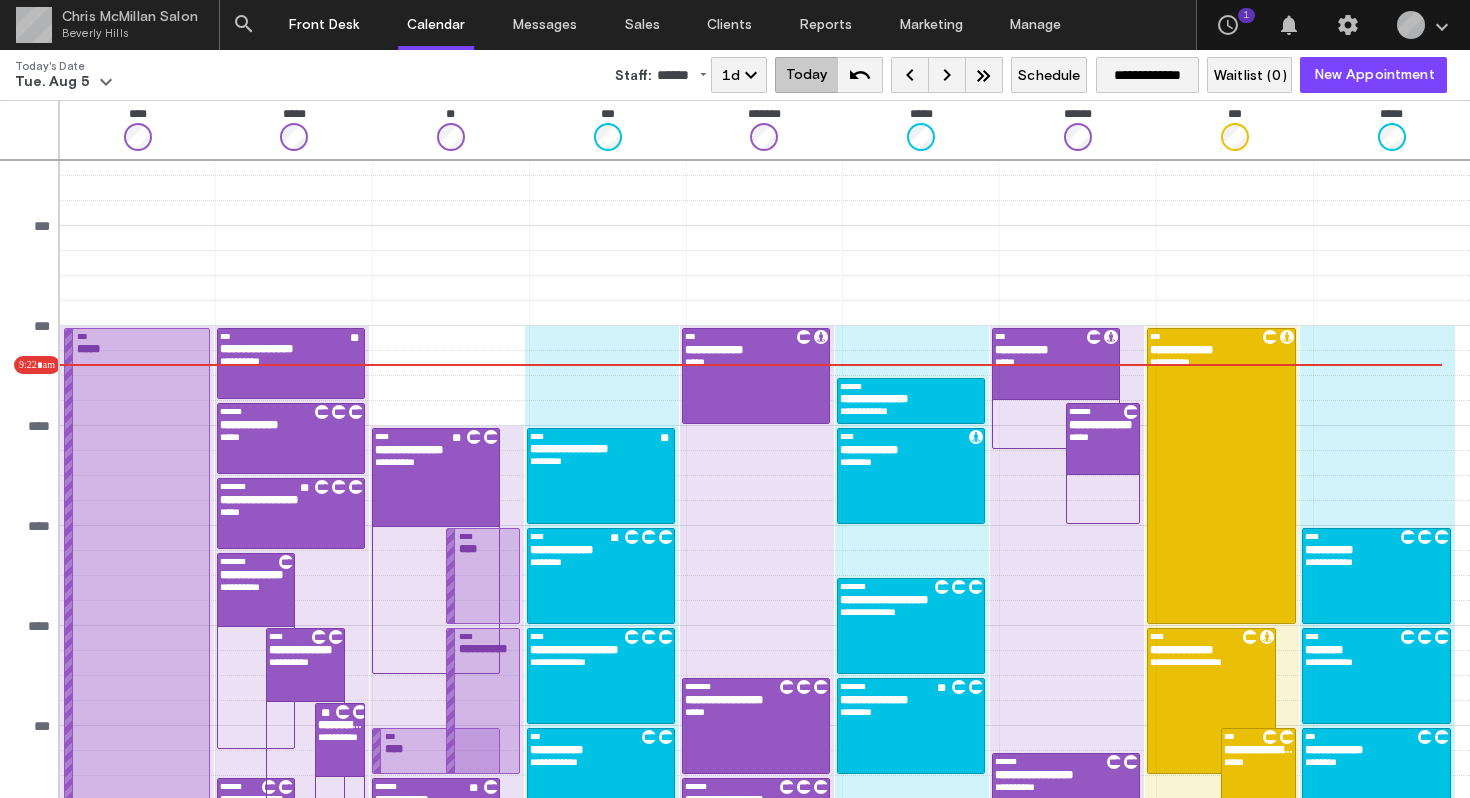 click on "Front Desk" at bounding box center [324, 25] 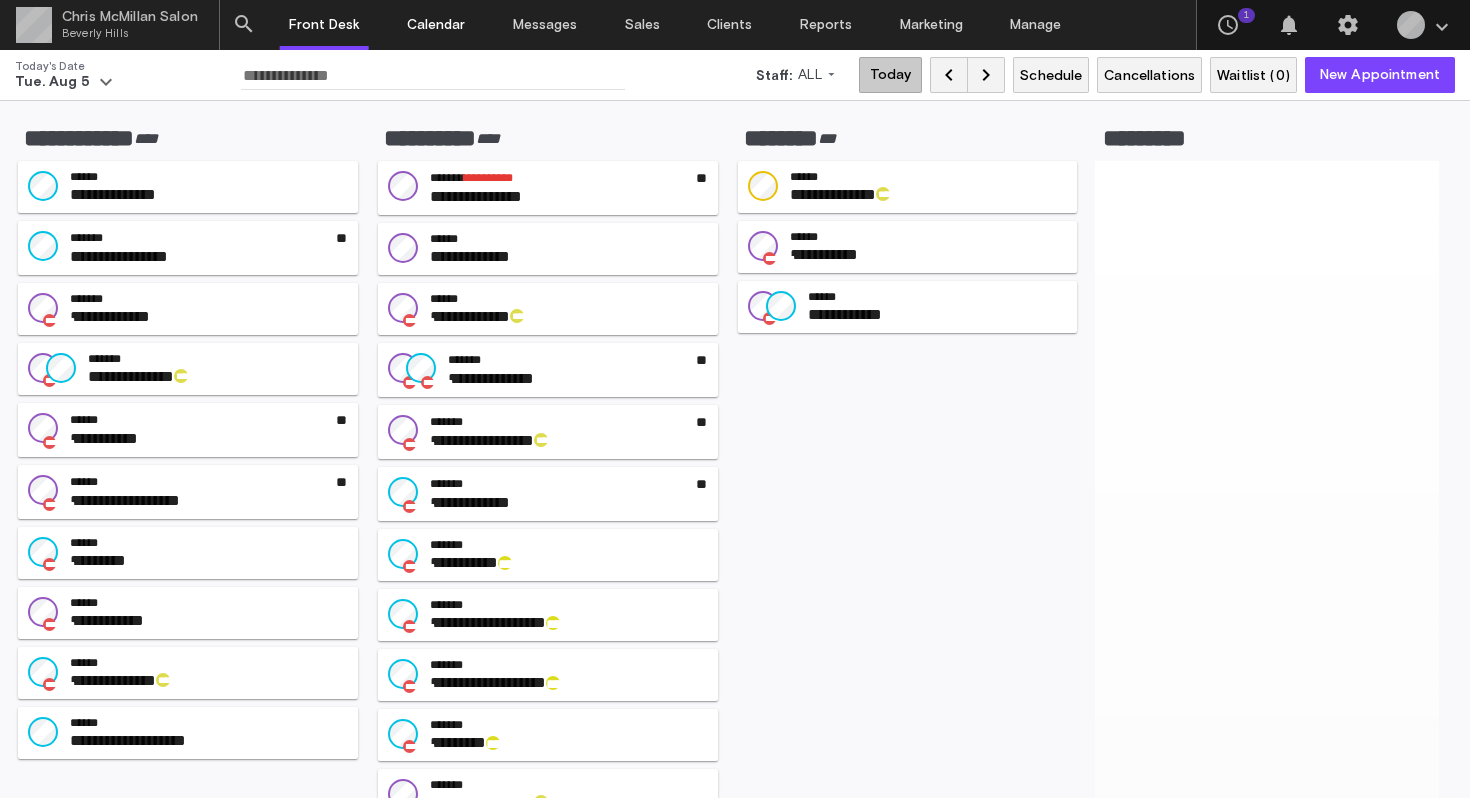click on "Calendar" at bounding box center (436, 25) 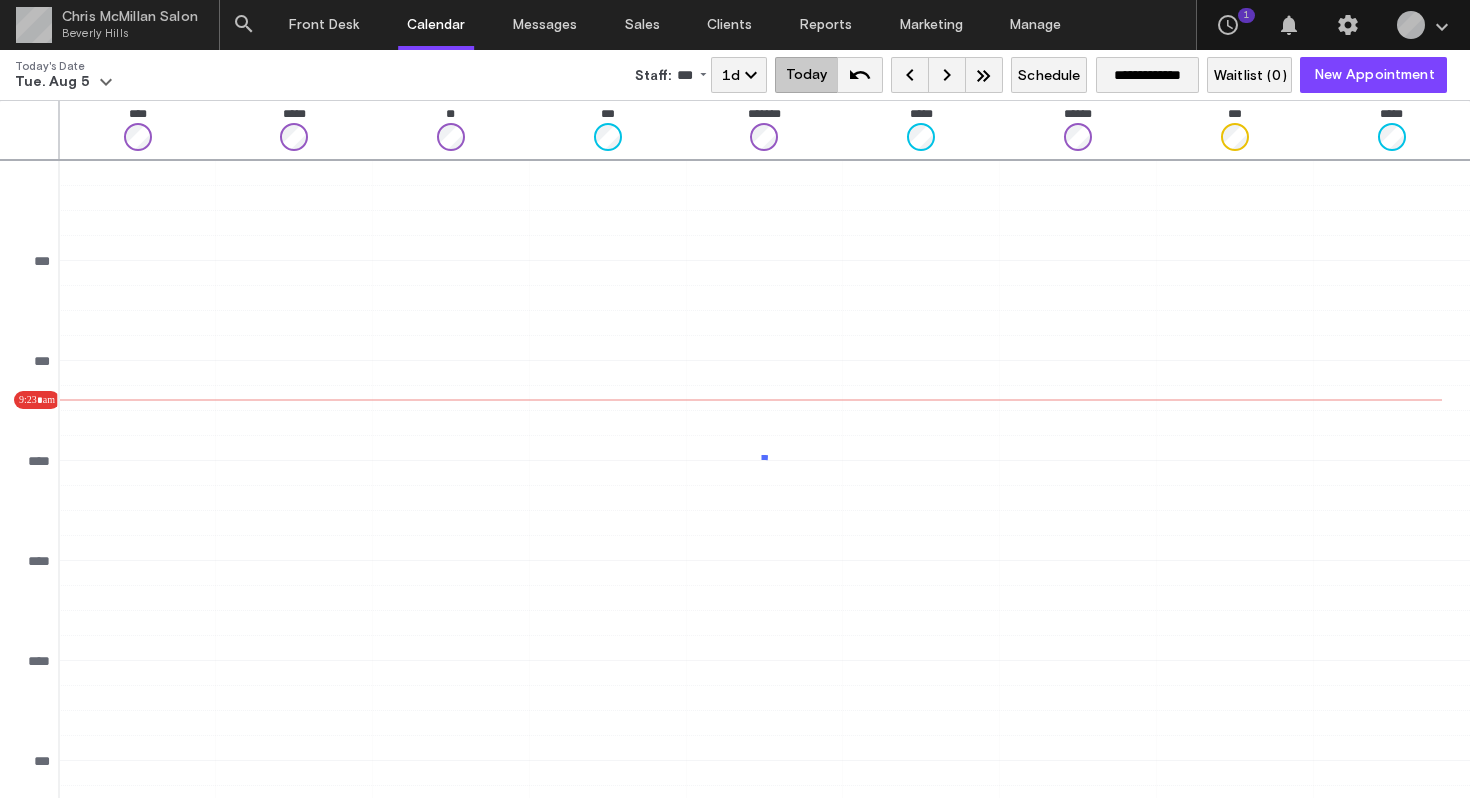 scroll, scrollTop: 140, scrollLeft: 0, axis: vertical 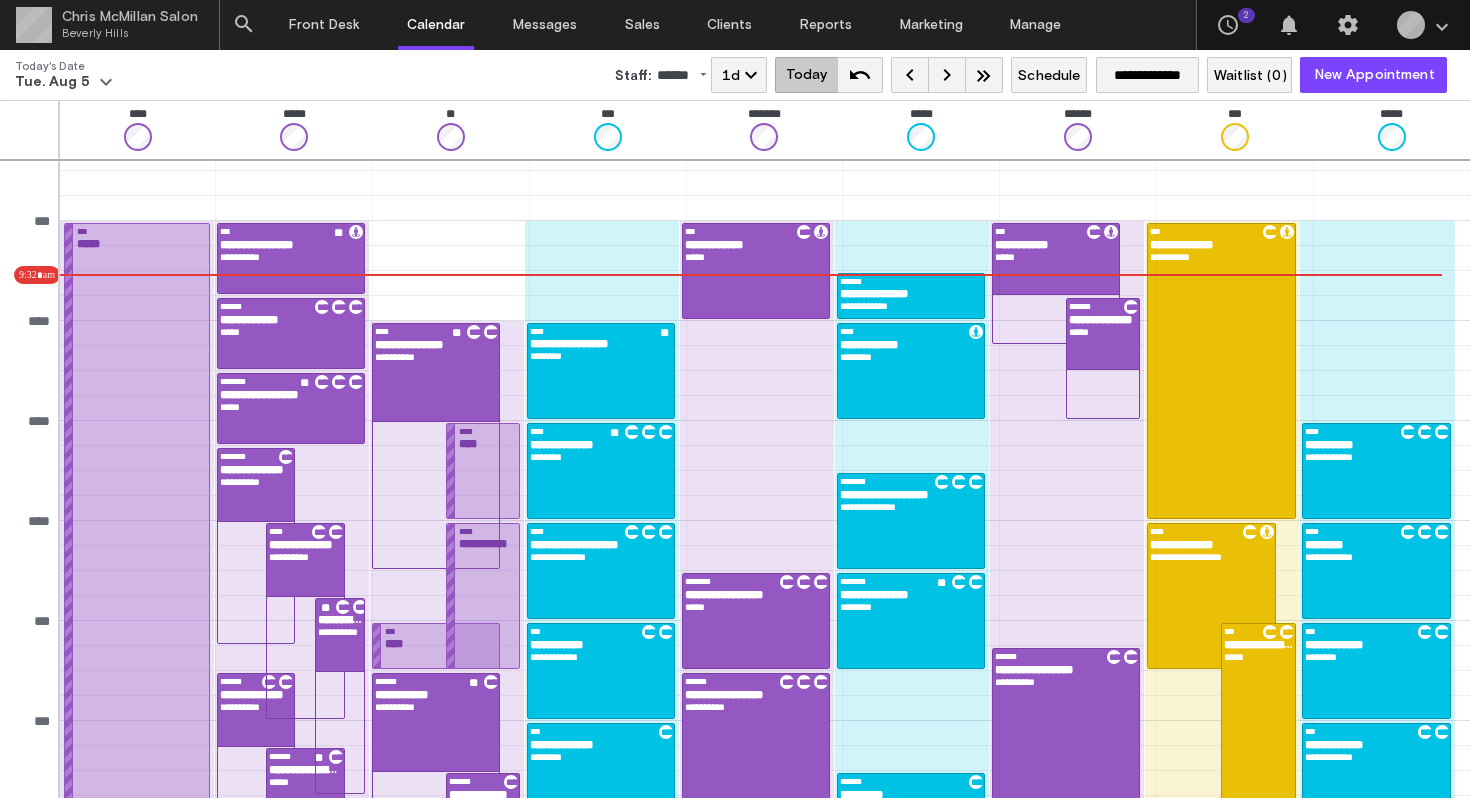 click on "keyboard_arrow_right" at bounding box center [947, 75] 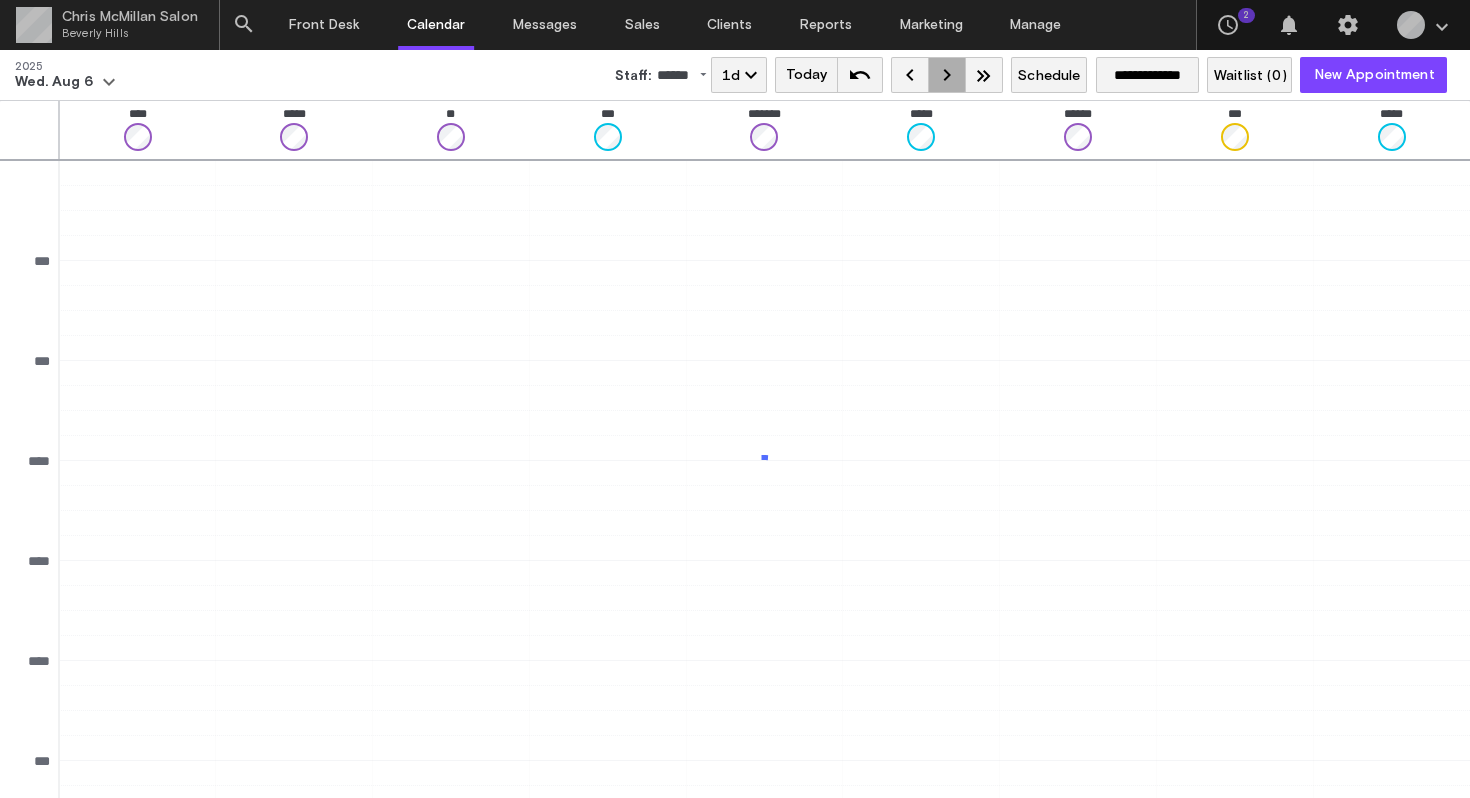 click on "keyboard_arrow_right" at bounding box center [947, 75] 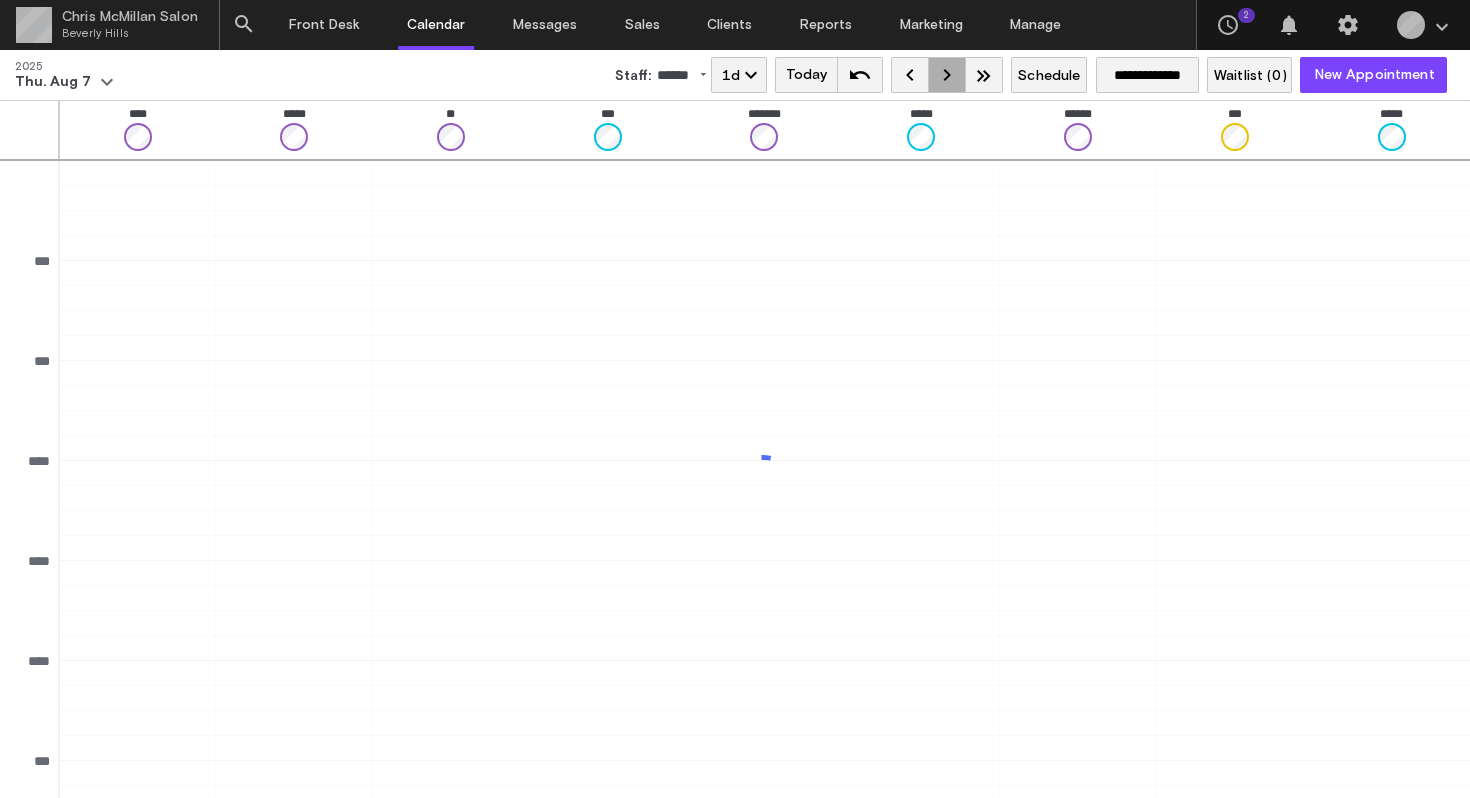 click on "keyboard_arrow_right" at bounding box center (947, 75) 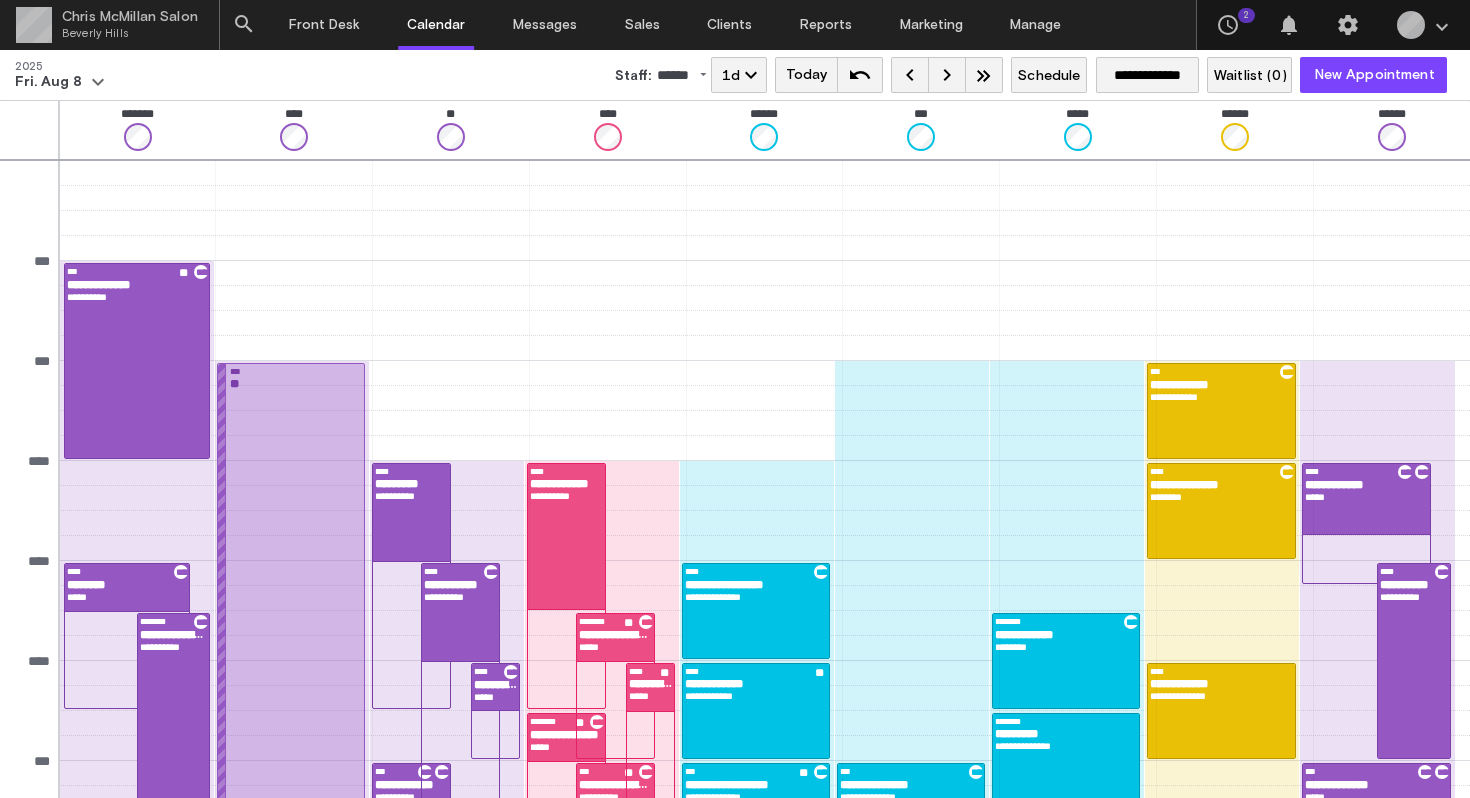 click on "keyboard_arrow_right" at bounding box center (947, 75) 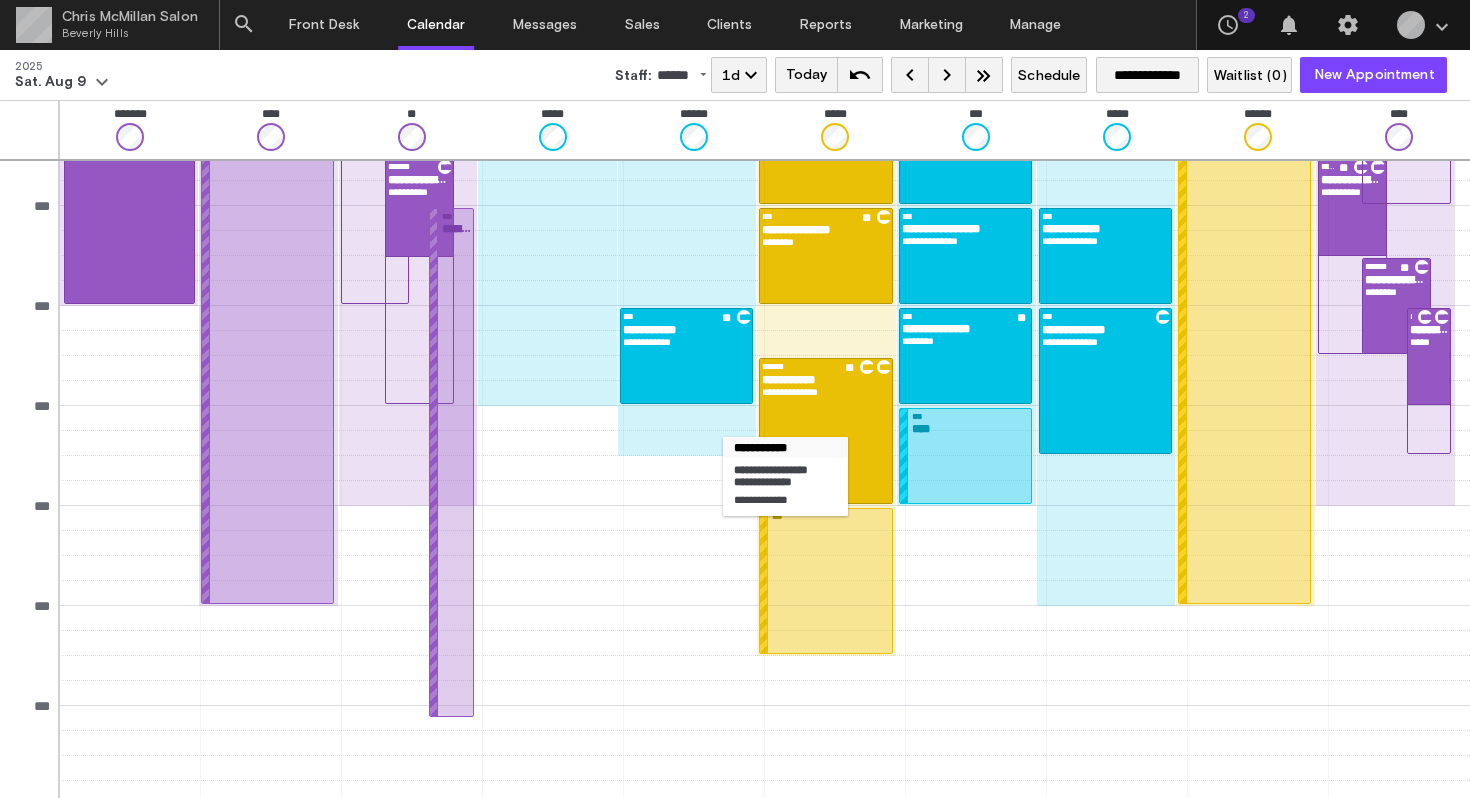 scroll, scrollTop: 662, scrollLeft: 0, axis: vertical 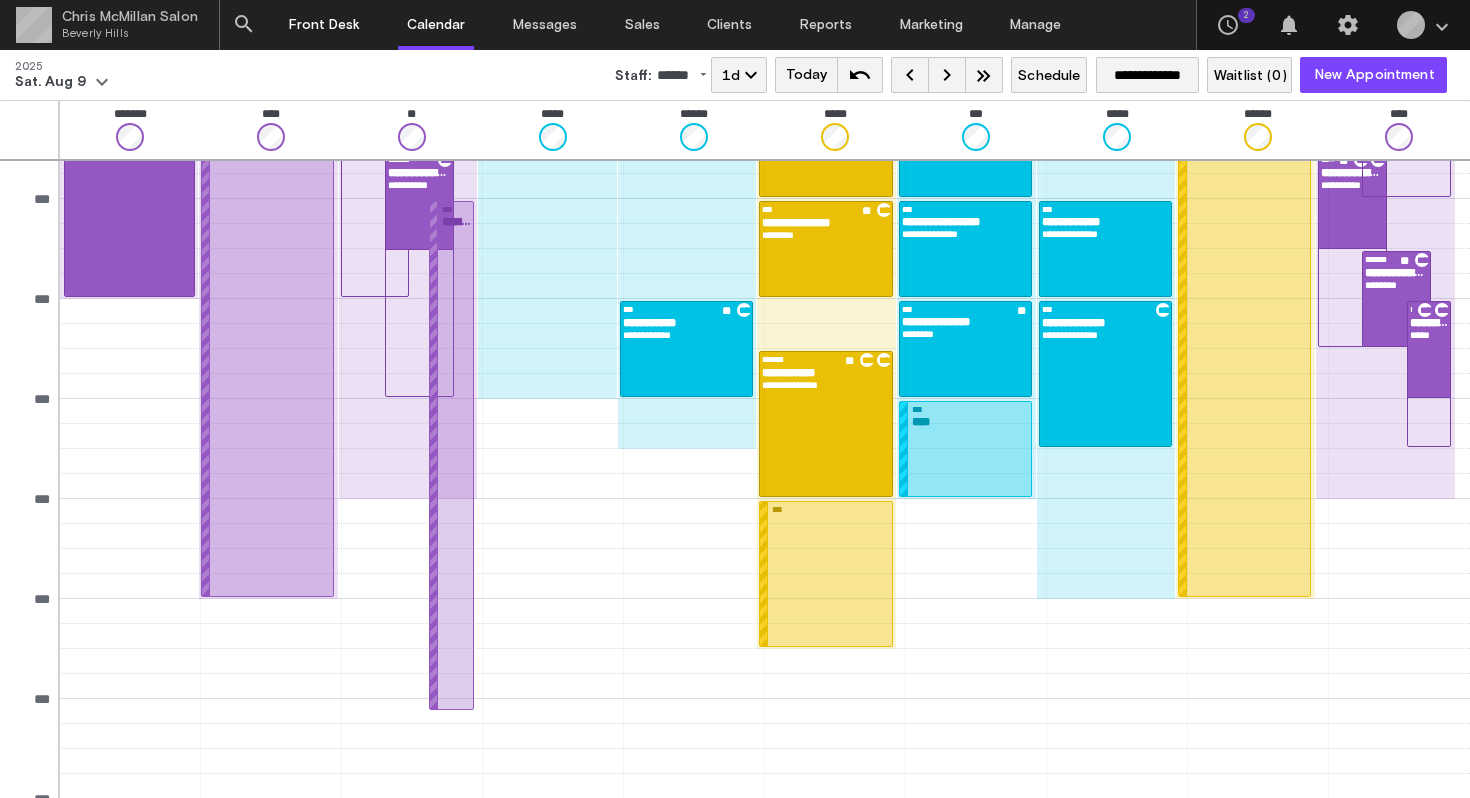 click on "Front Desk" at bounding box center [324, 25] 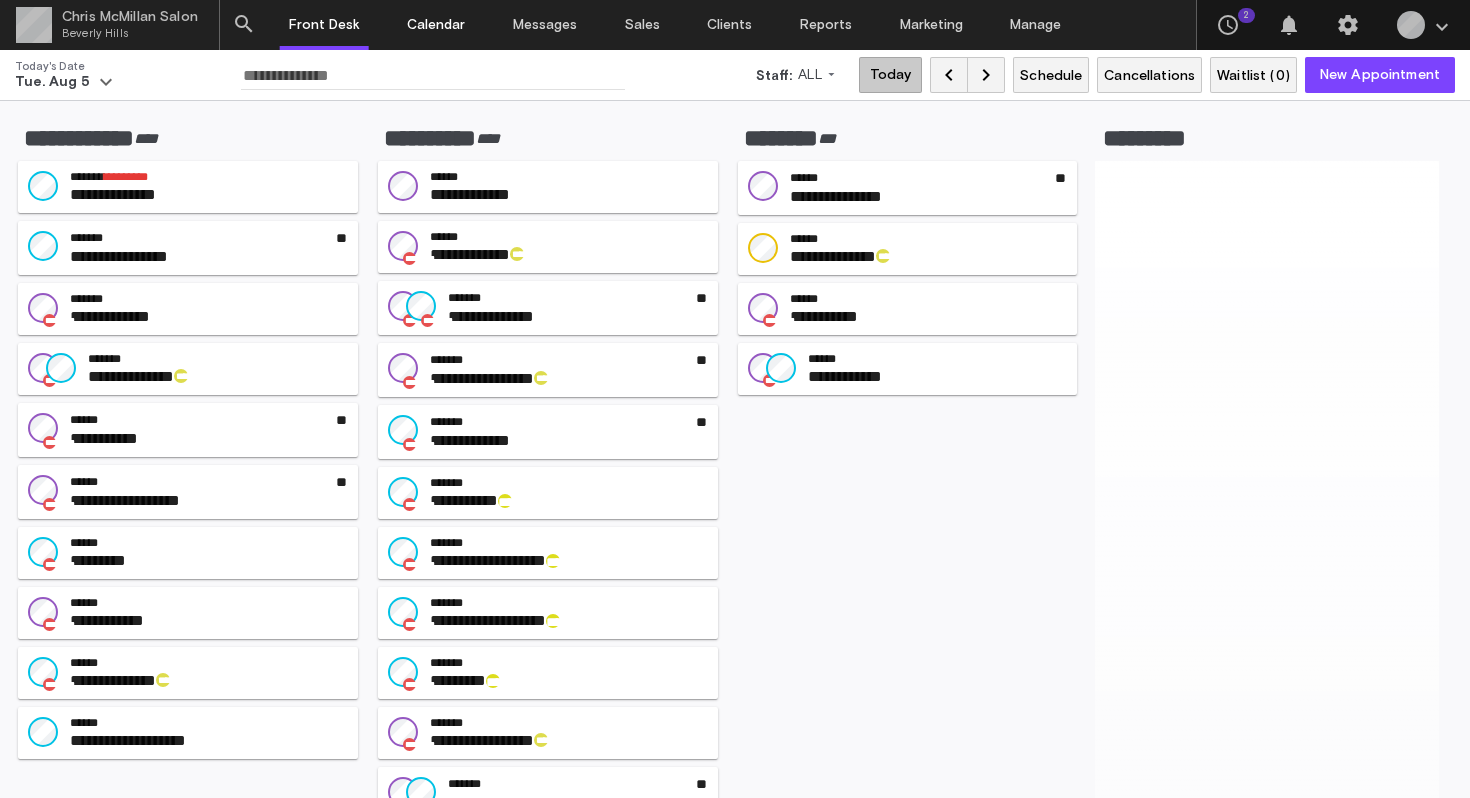 click on "Calendar" at bounding box center (436, 25) 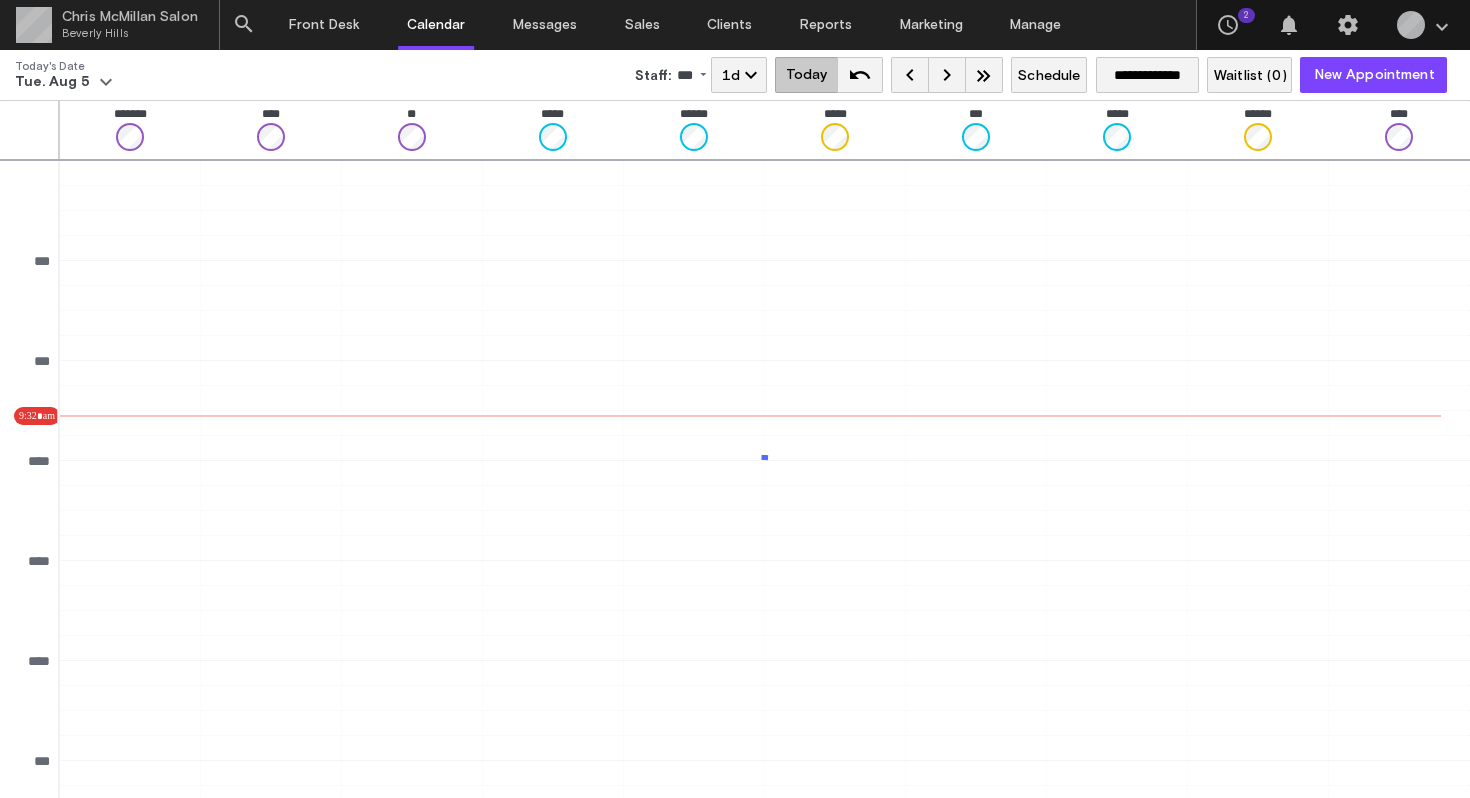 scroll, scrollTop: 0, scrollLeft: 0, axis: both 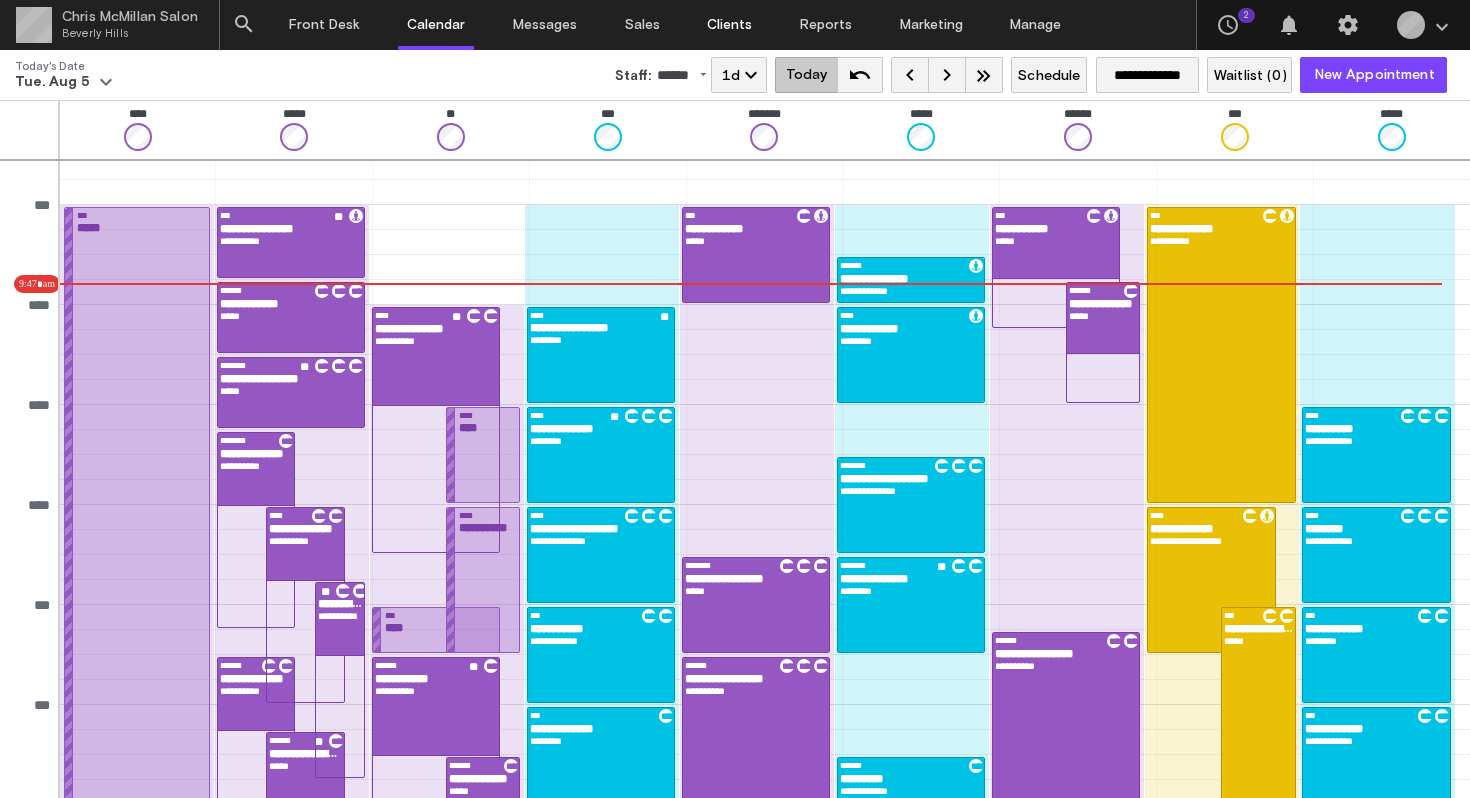 click on "Clients" at bounding box center (729, 25) 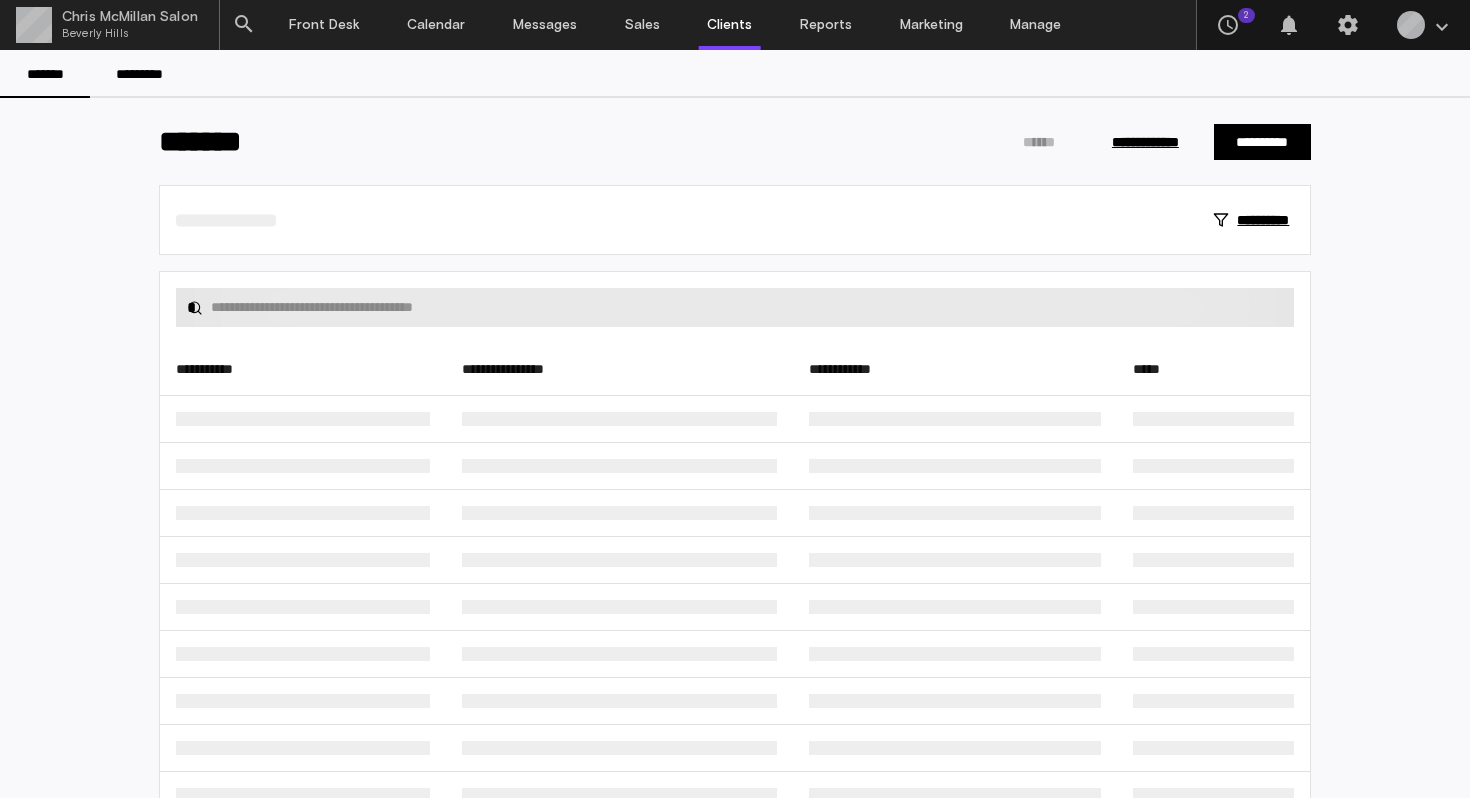 click at bounding box center [747, 307] 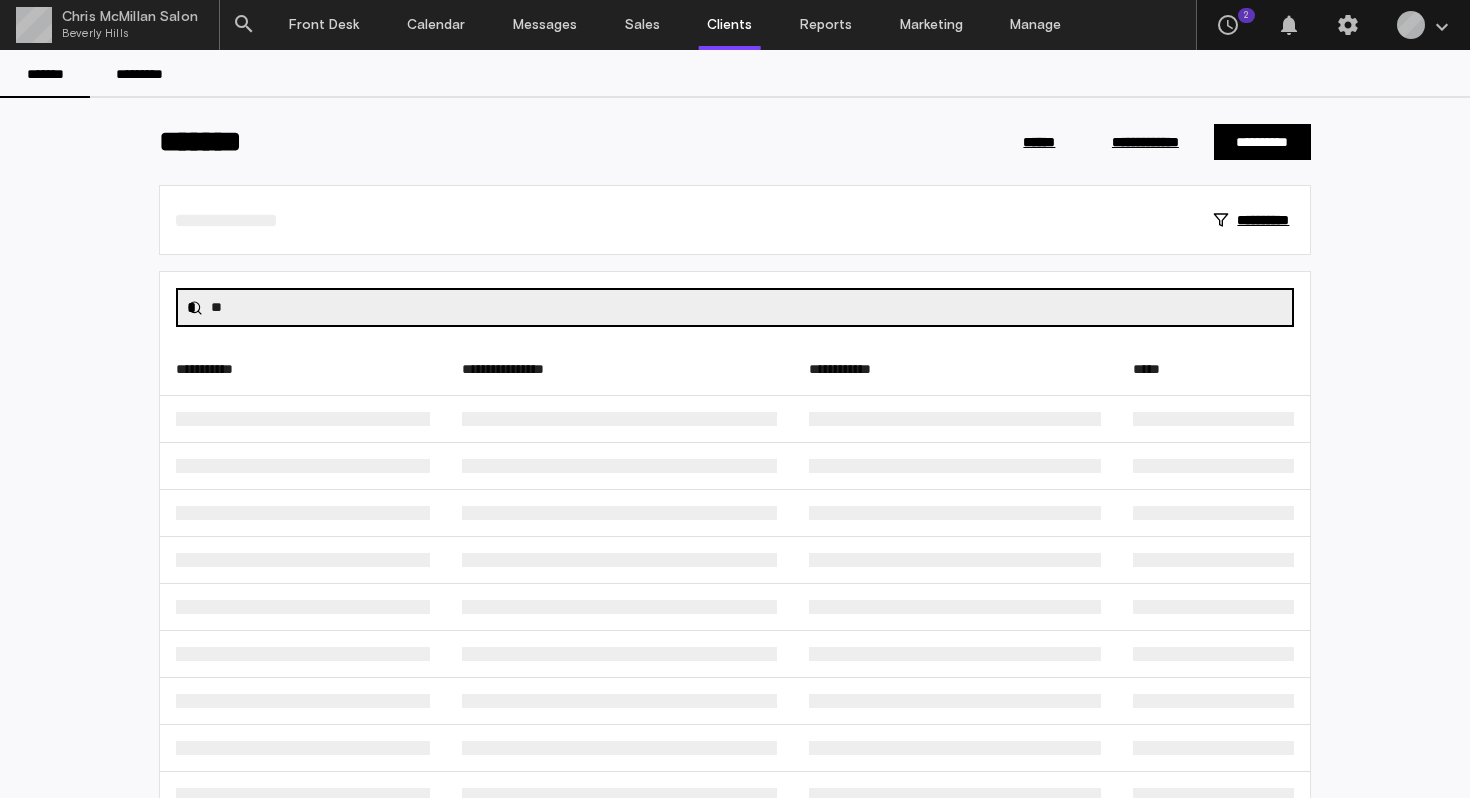 type on "*" 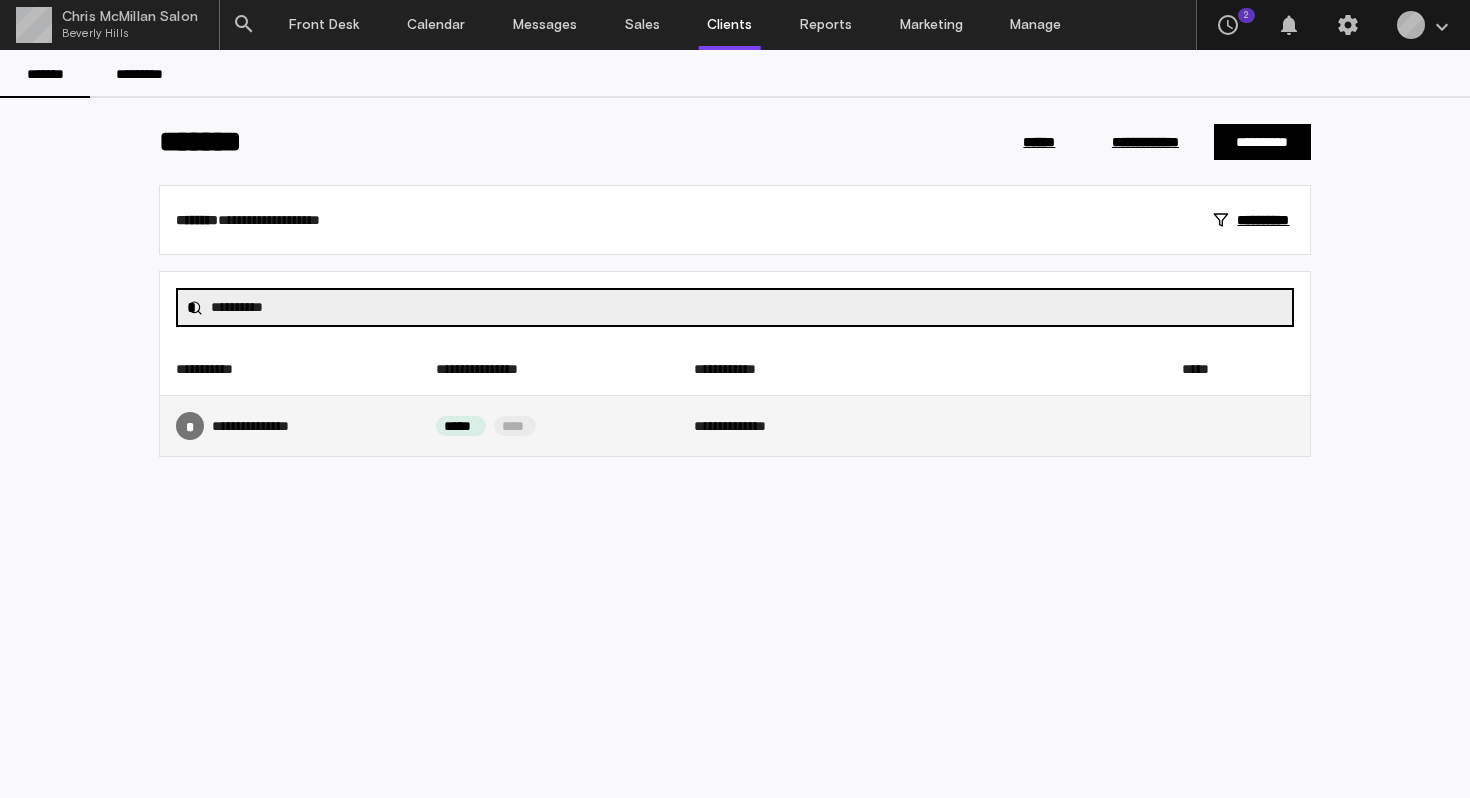 type on "**********" 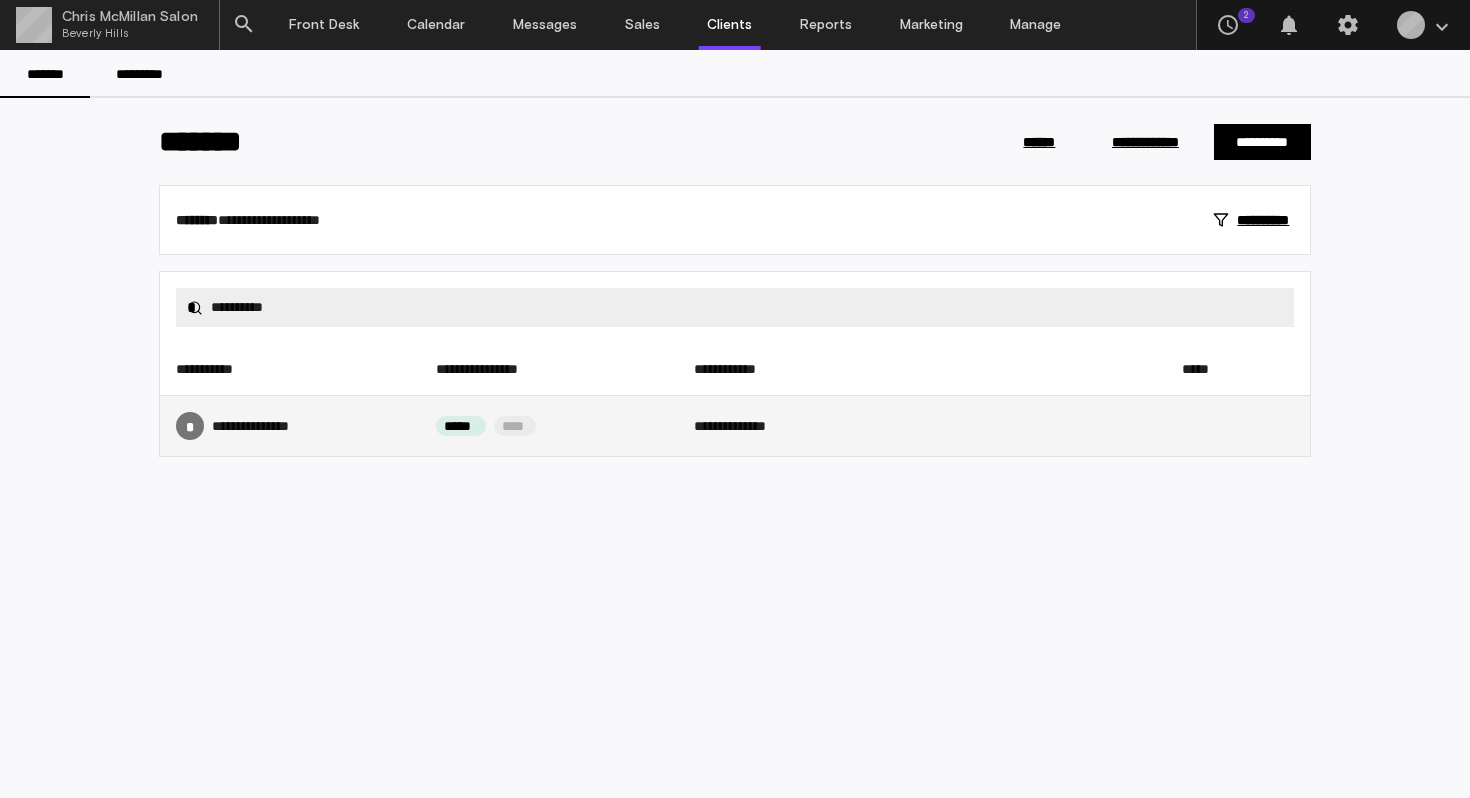 click on "********   ******" at bounding box center (259, 426) 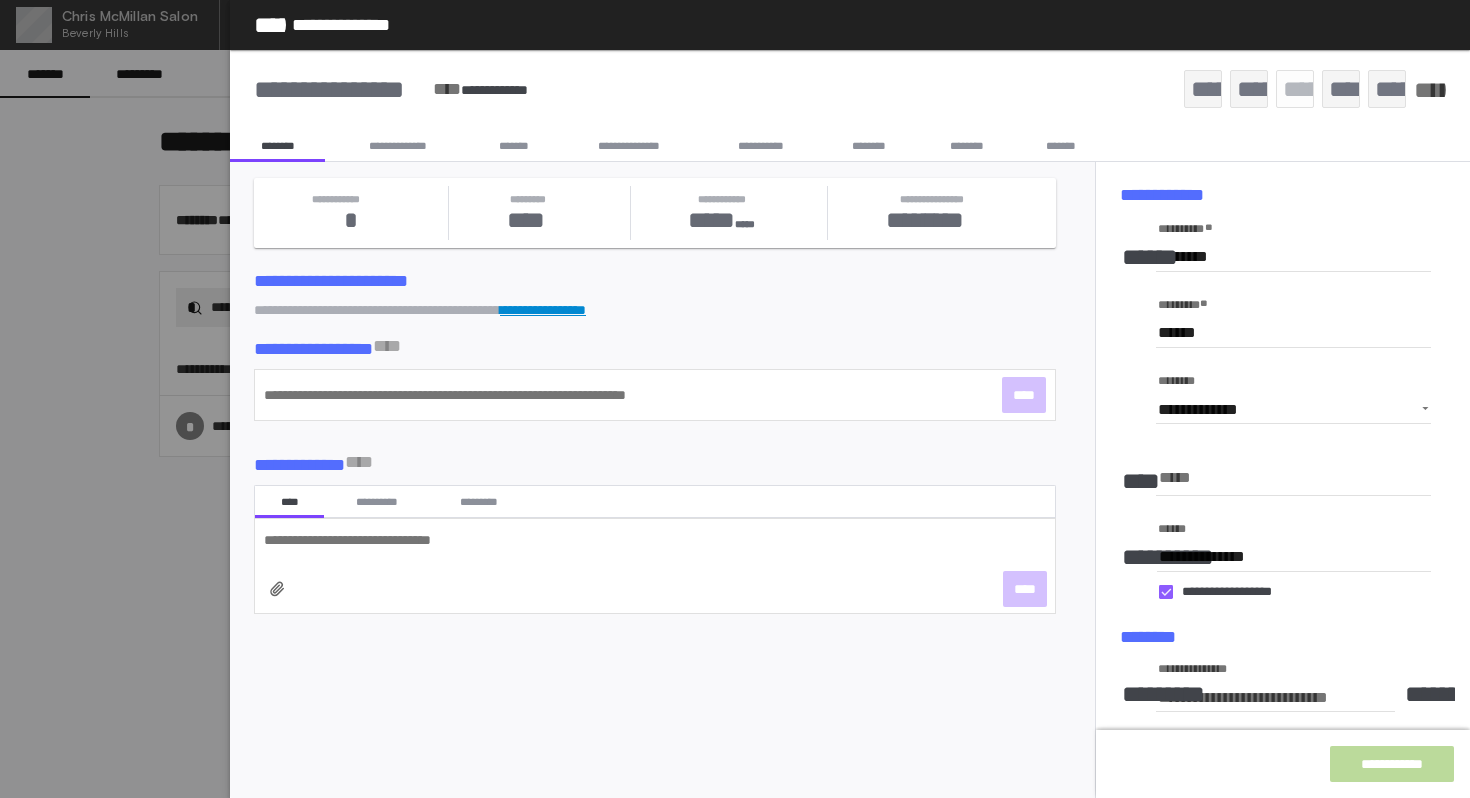 click on "*******" at bounding box center (513, 146) 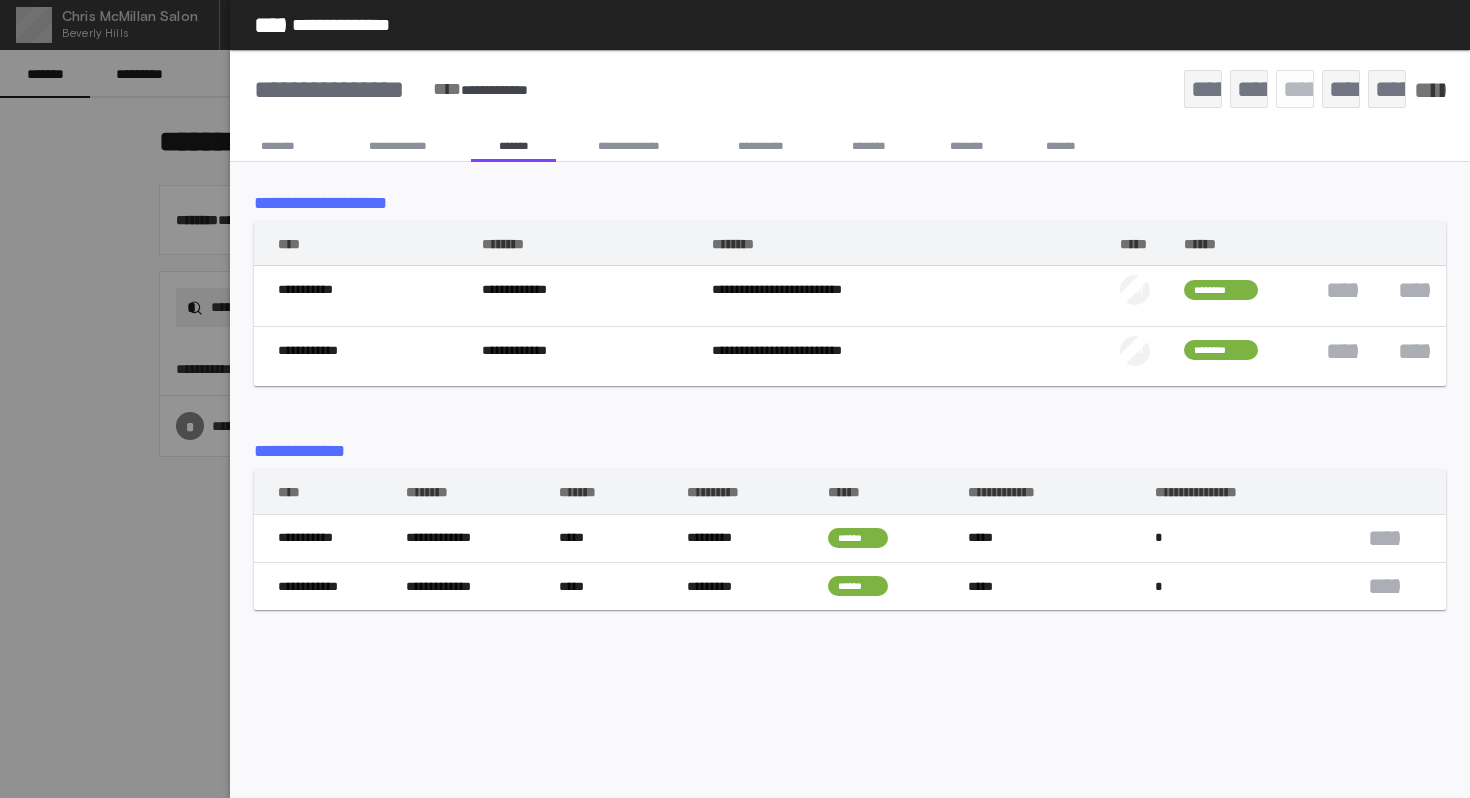 click on "*****" 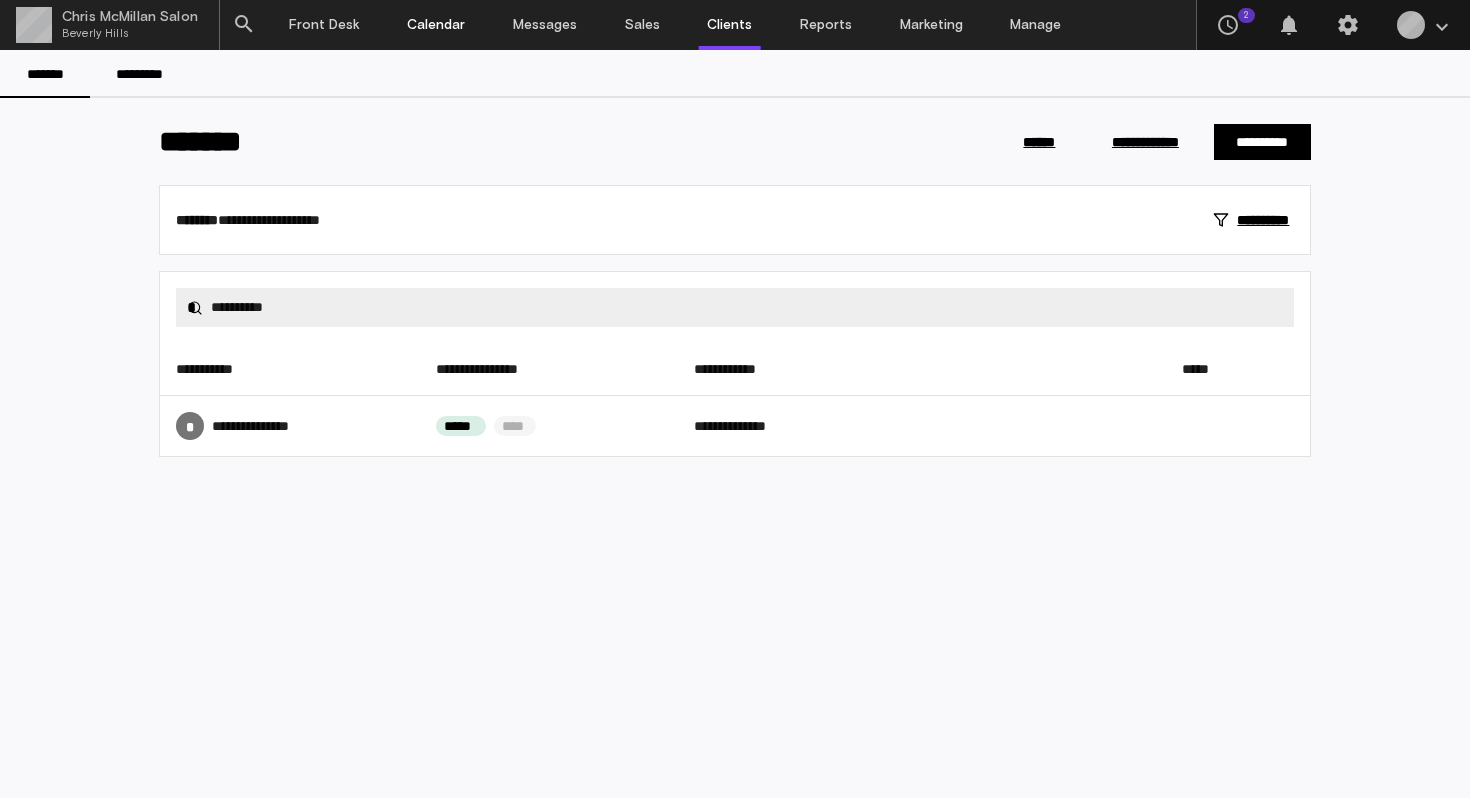click on "Calendar" at bounding box center [436, 25] 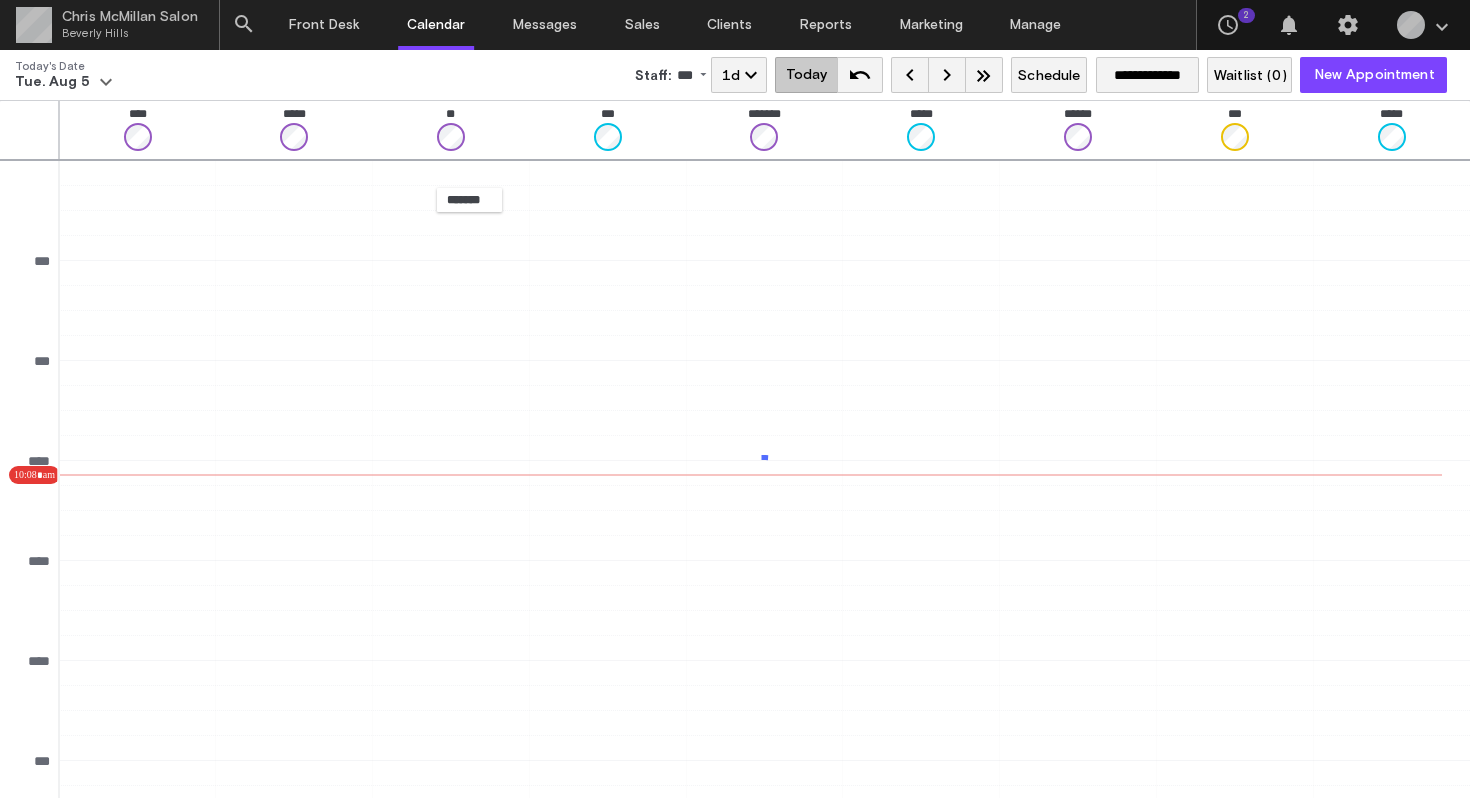 scroll, scrollTop: 0, scrollLeft: 0, axis: both 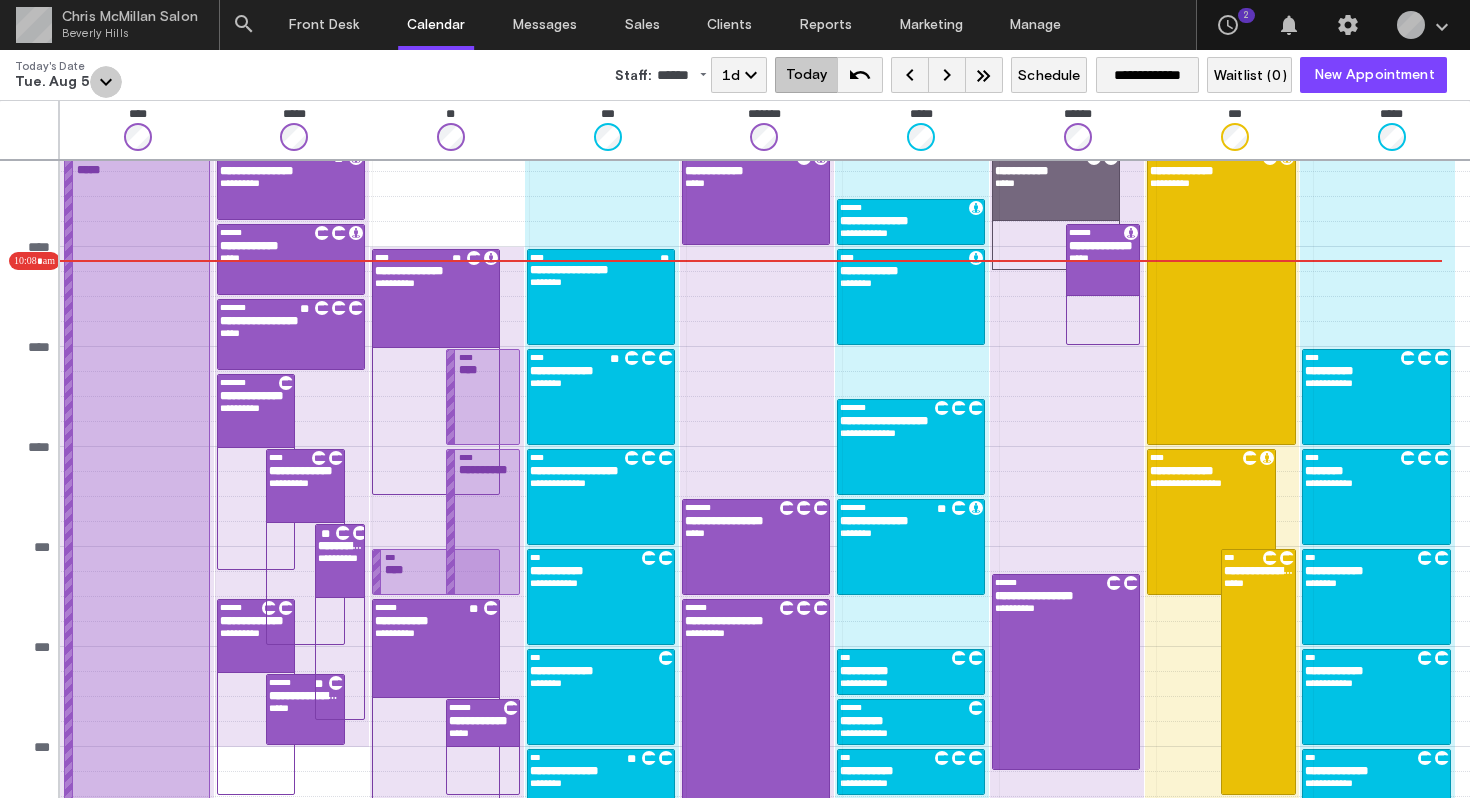click on "keyboard_arrow_down" at bounding box center [106, 82] 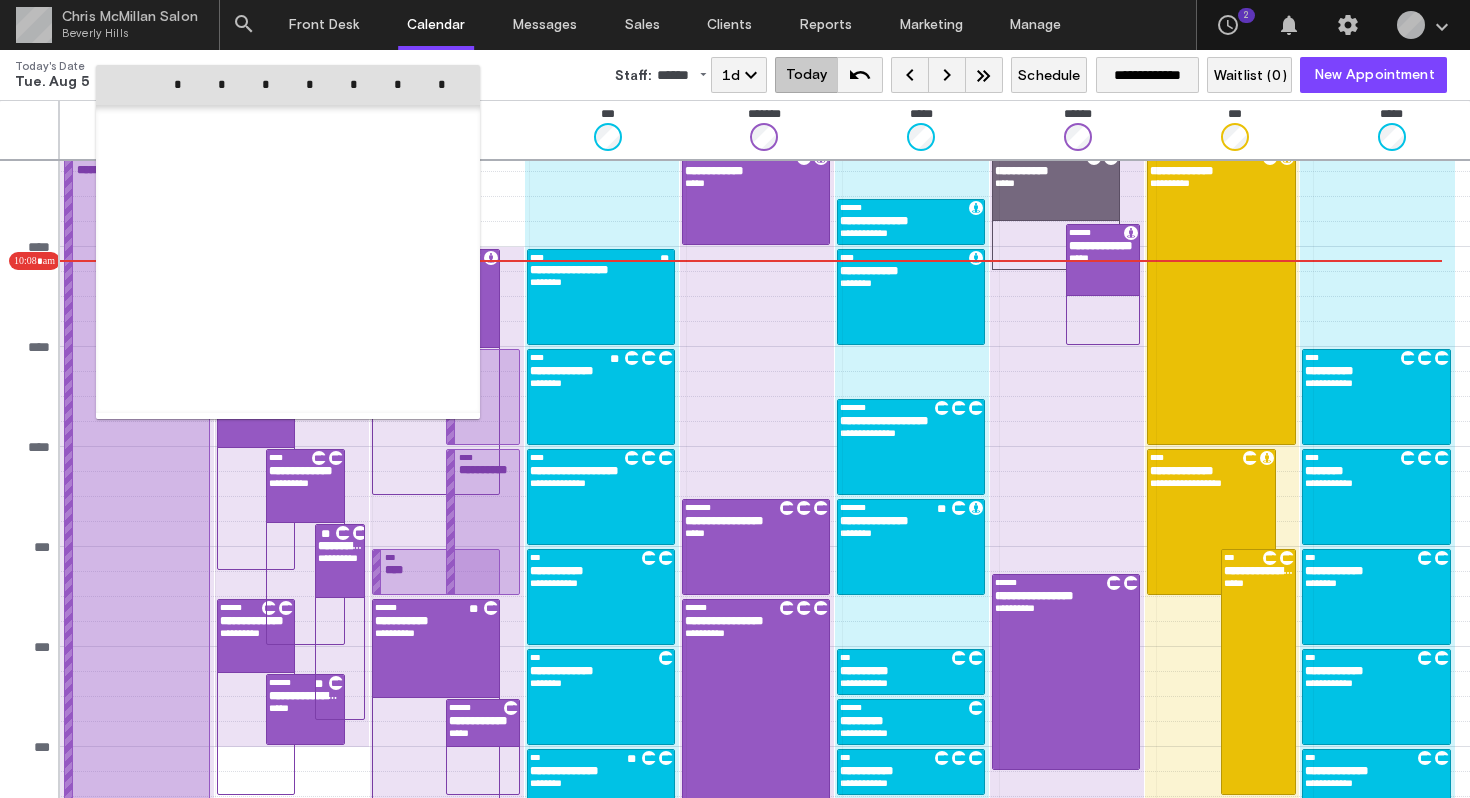 scroll, scrollTop: 49555, scrollLeft: 0, axis: vertical 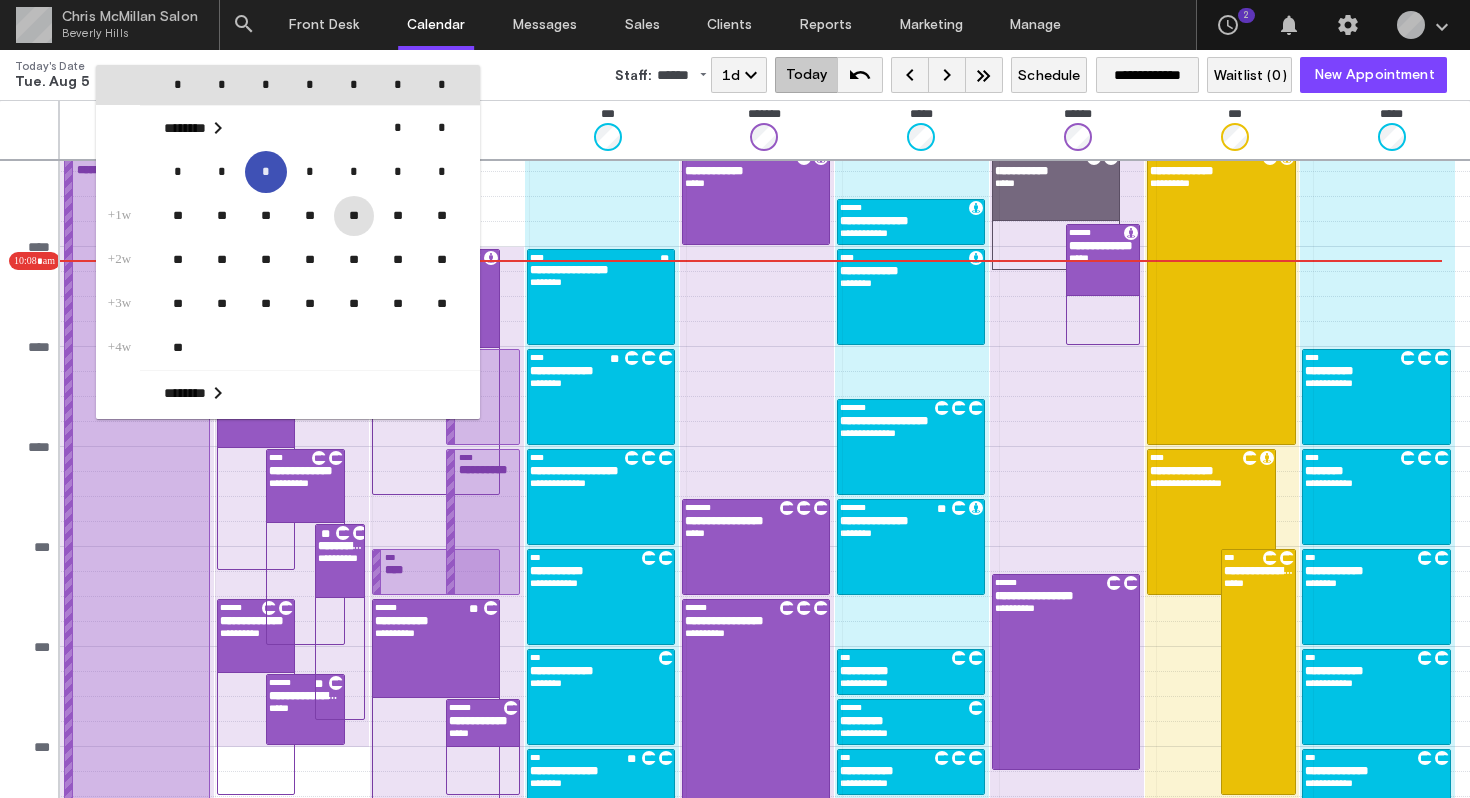click on "**" at bounding box center [354, 216] 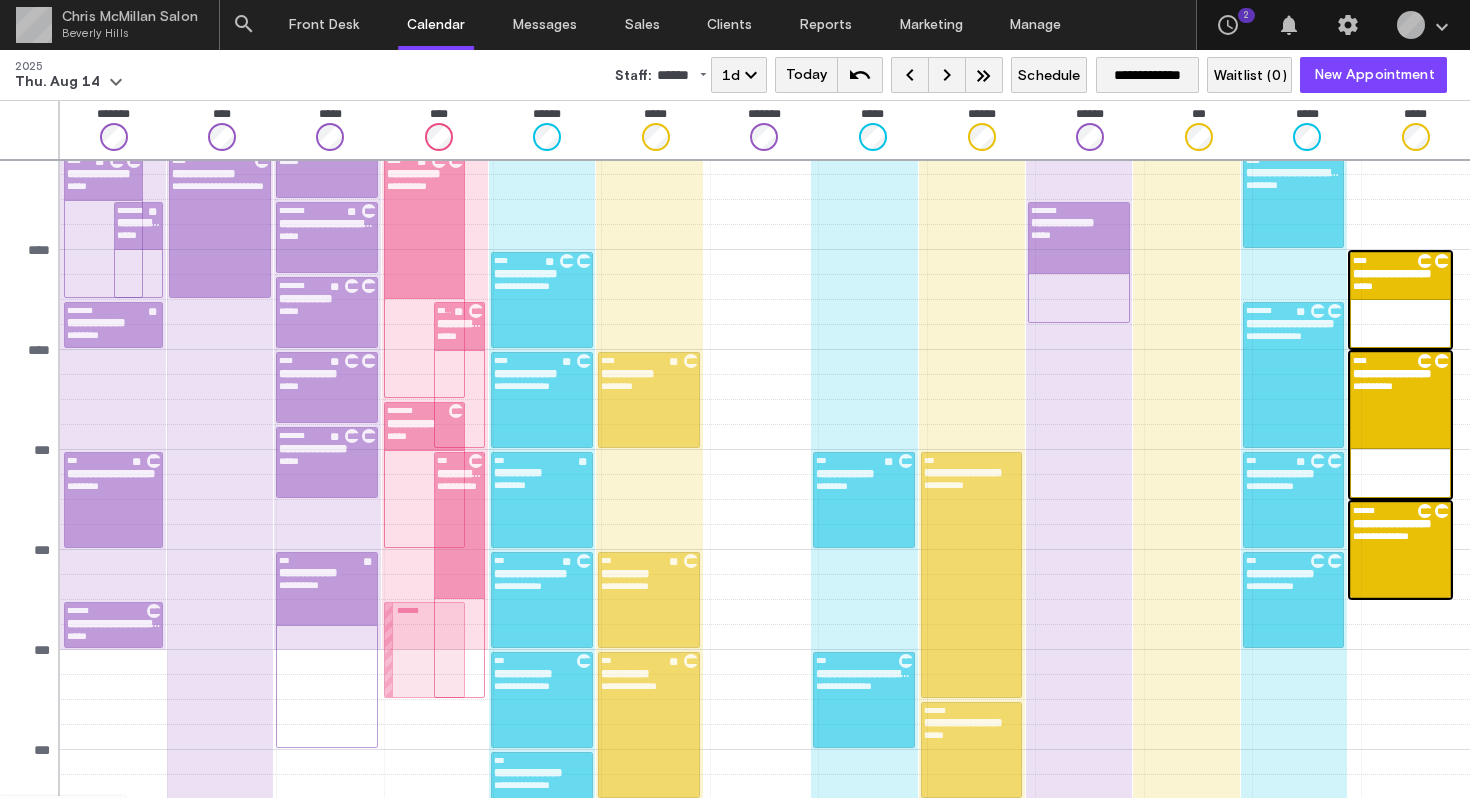 scroll, scrollTop: 314, scrollLeft: 0, axis: vertical 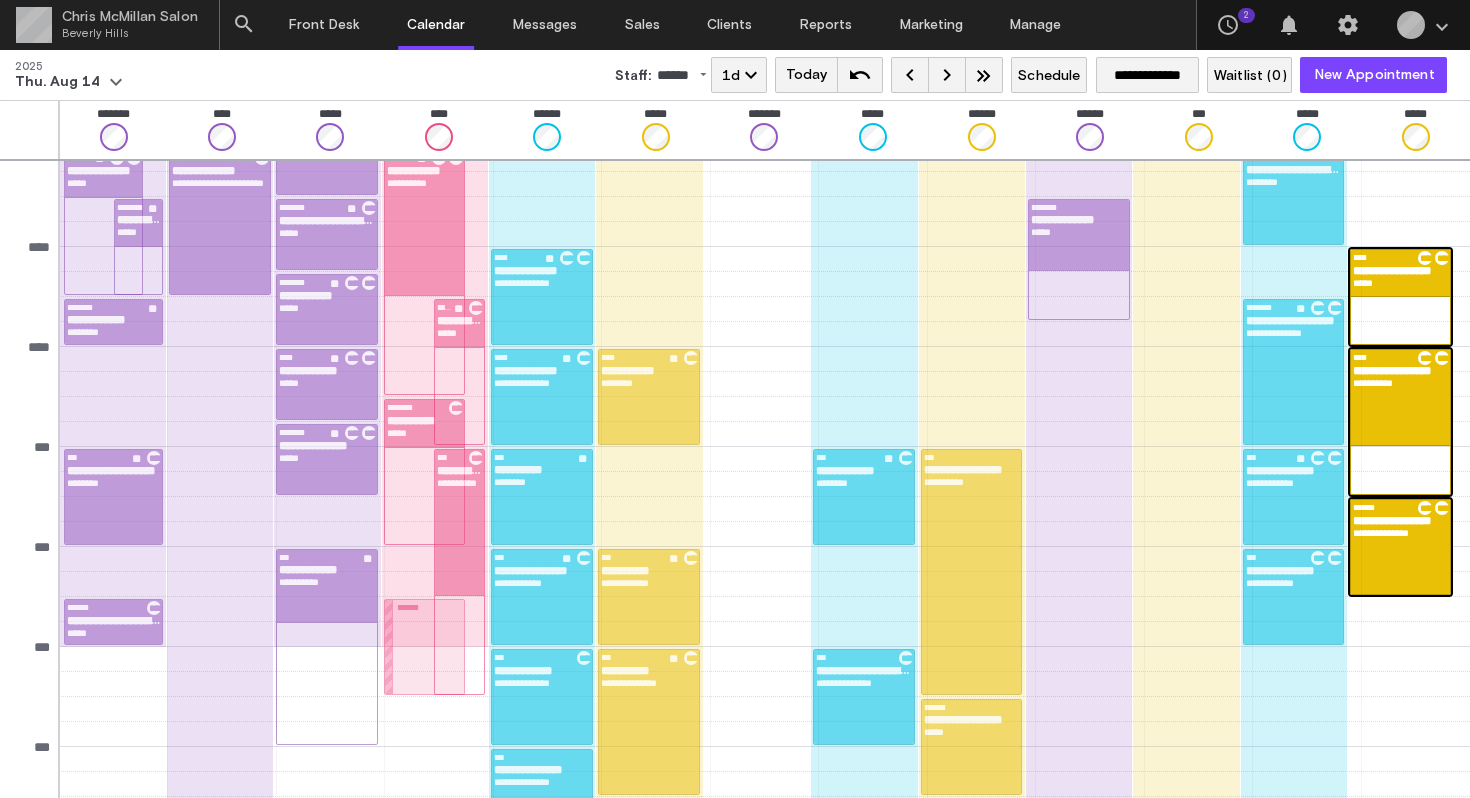 click on "**********" at bounding box center [1400, 533] 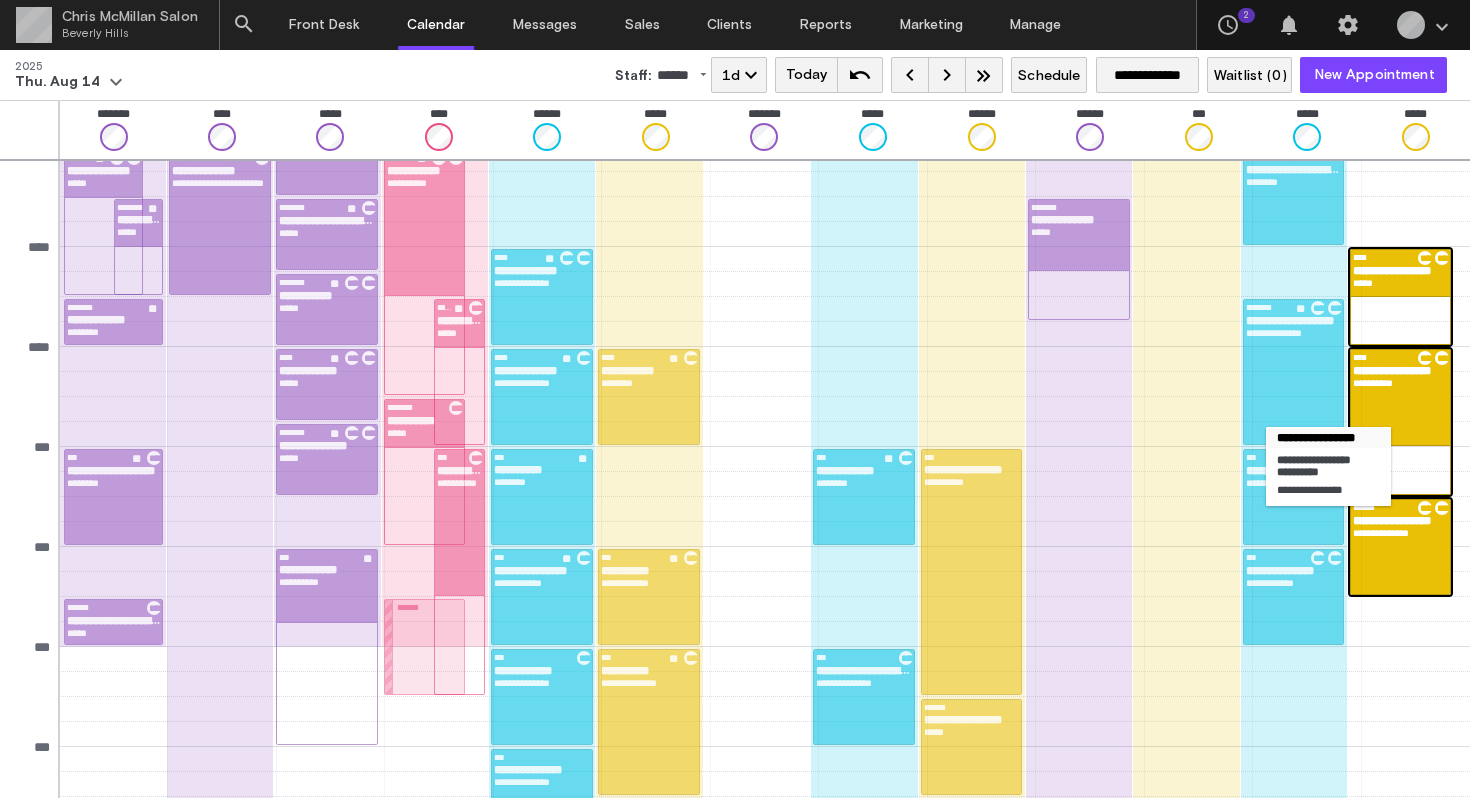 click on "**********" at bounding box center (1400, 397) 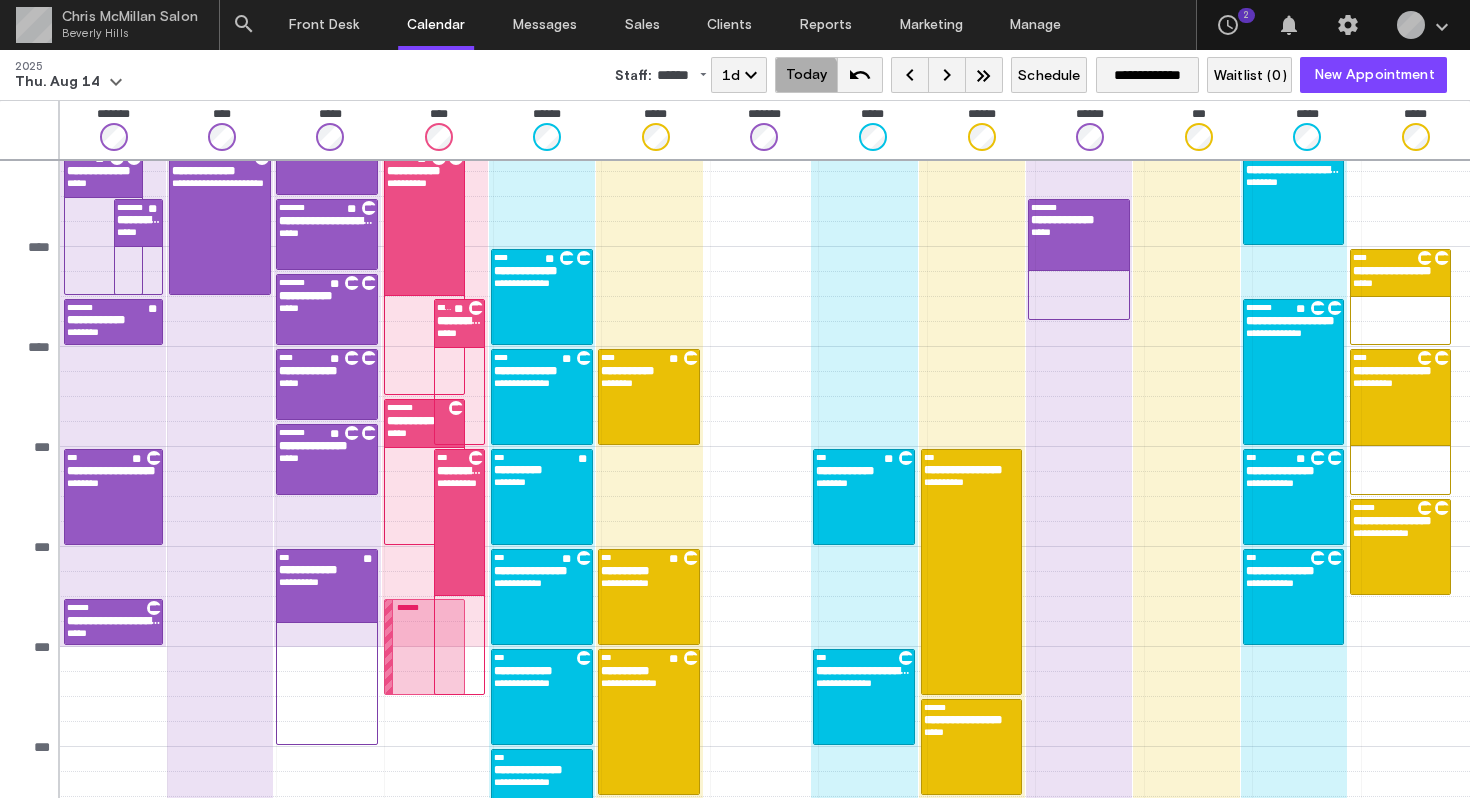 click on "Today" at bounding box center [806, 75] 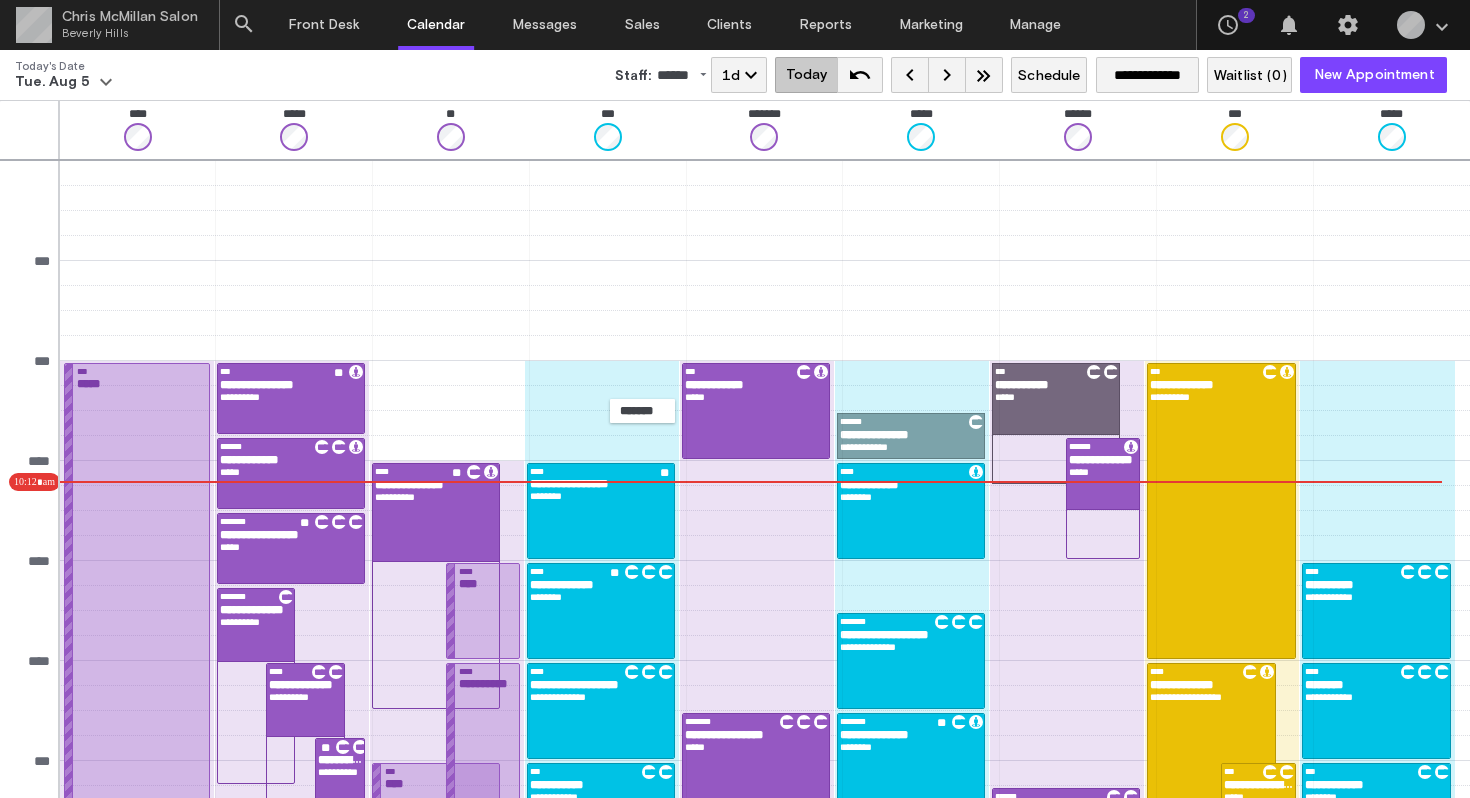 scroll, scrollTop: 112, scrollLeft: 0, axis: vertical 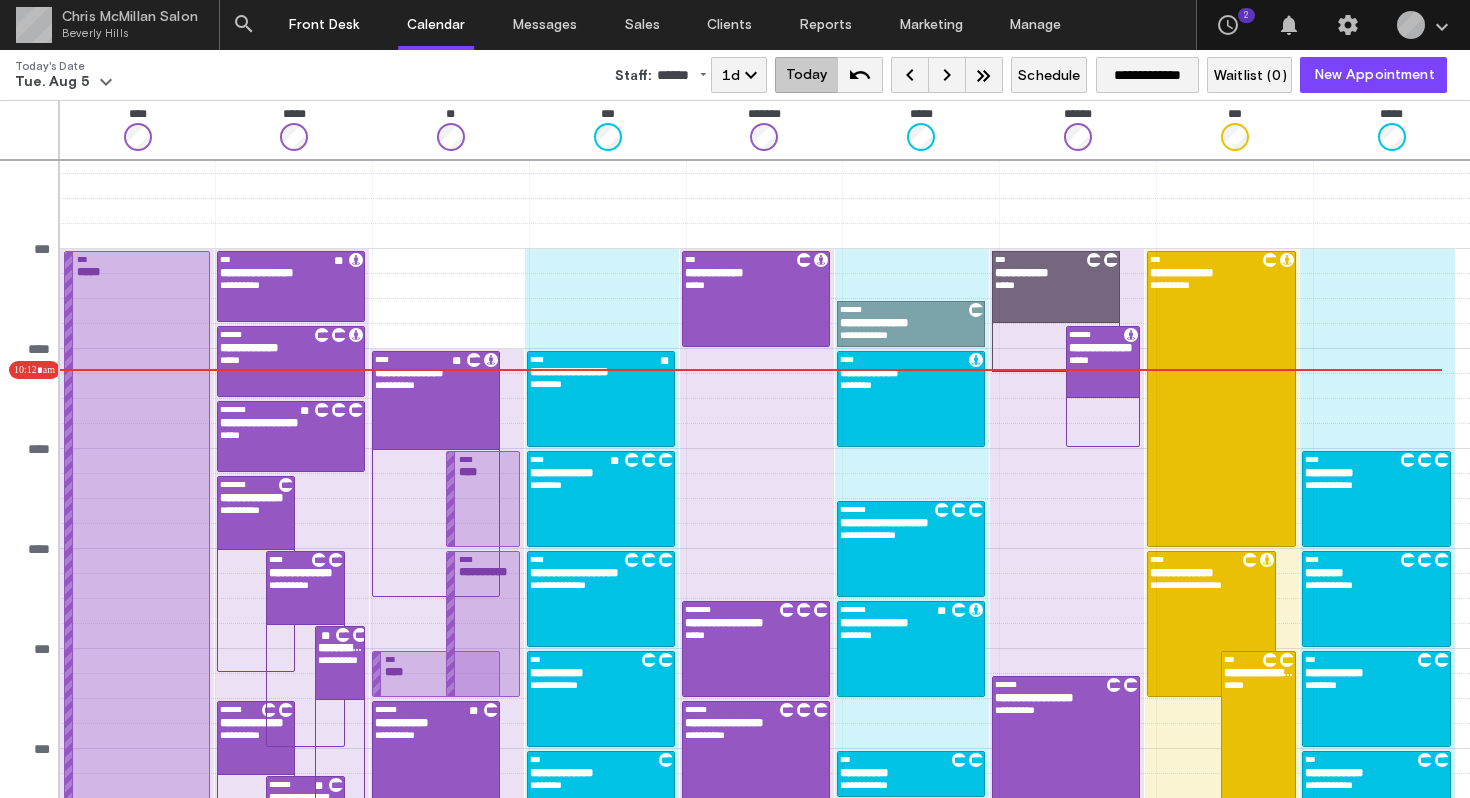 click on "Front Desk" at bounding box center (324, 25) 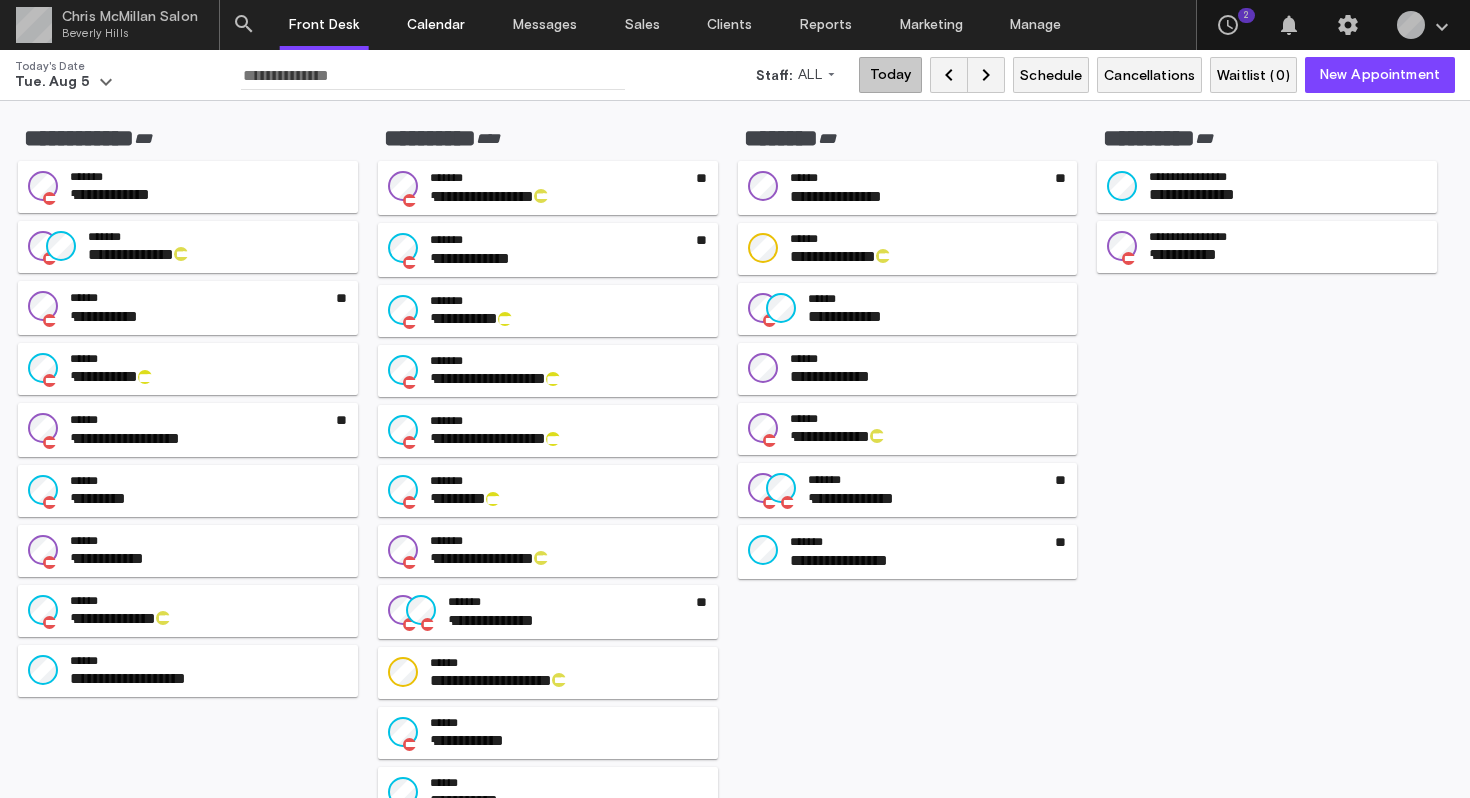 click on "Calendar" at bounding box center (436, 25) 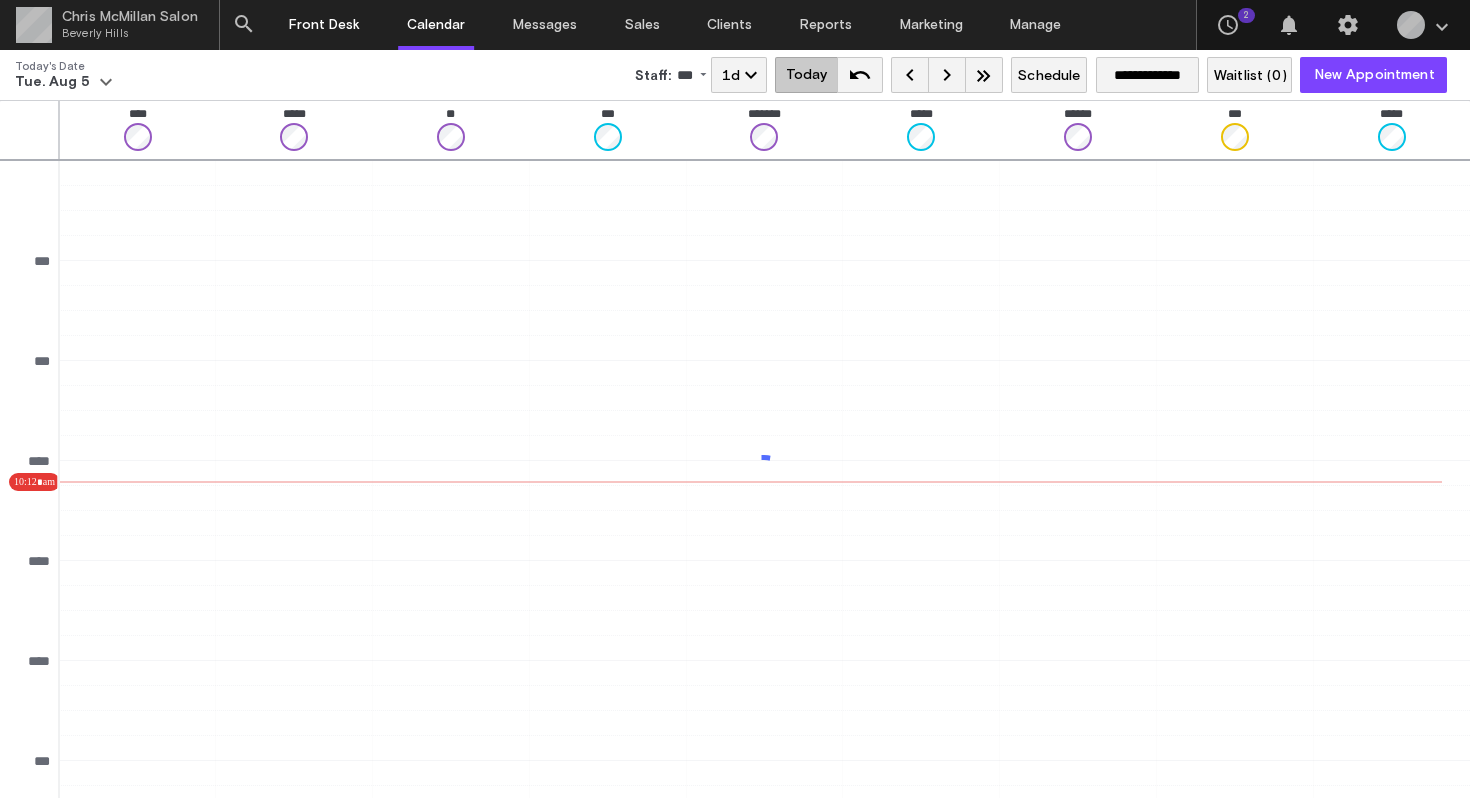 scroll, scrollTop: 0, scrollLeft: 0, axis: both 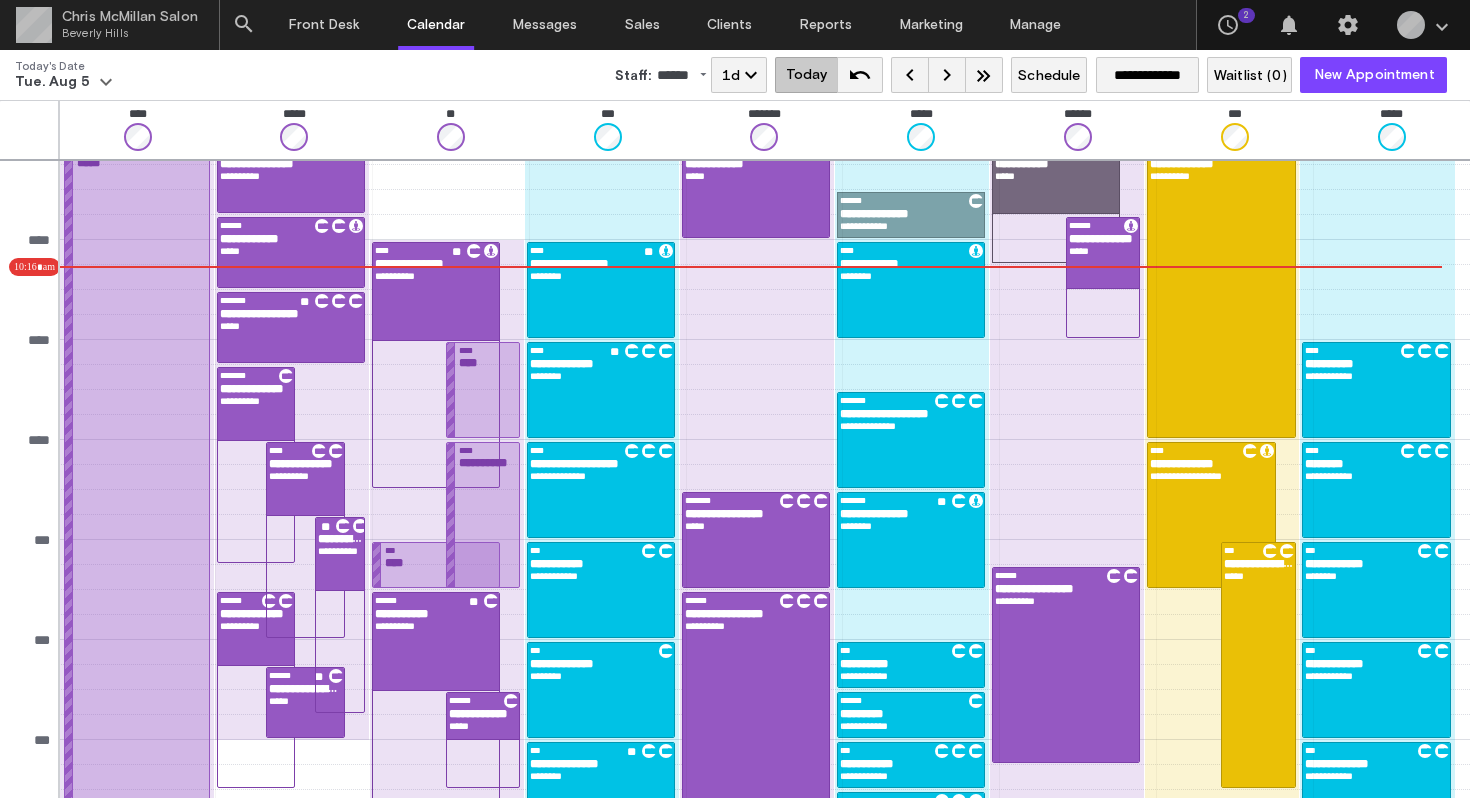 click on "Tue. Aug 5" at bounding box center [52, 82] 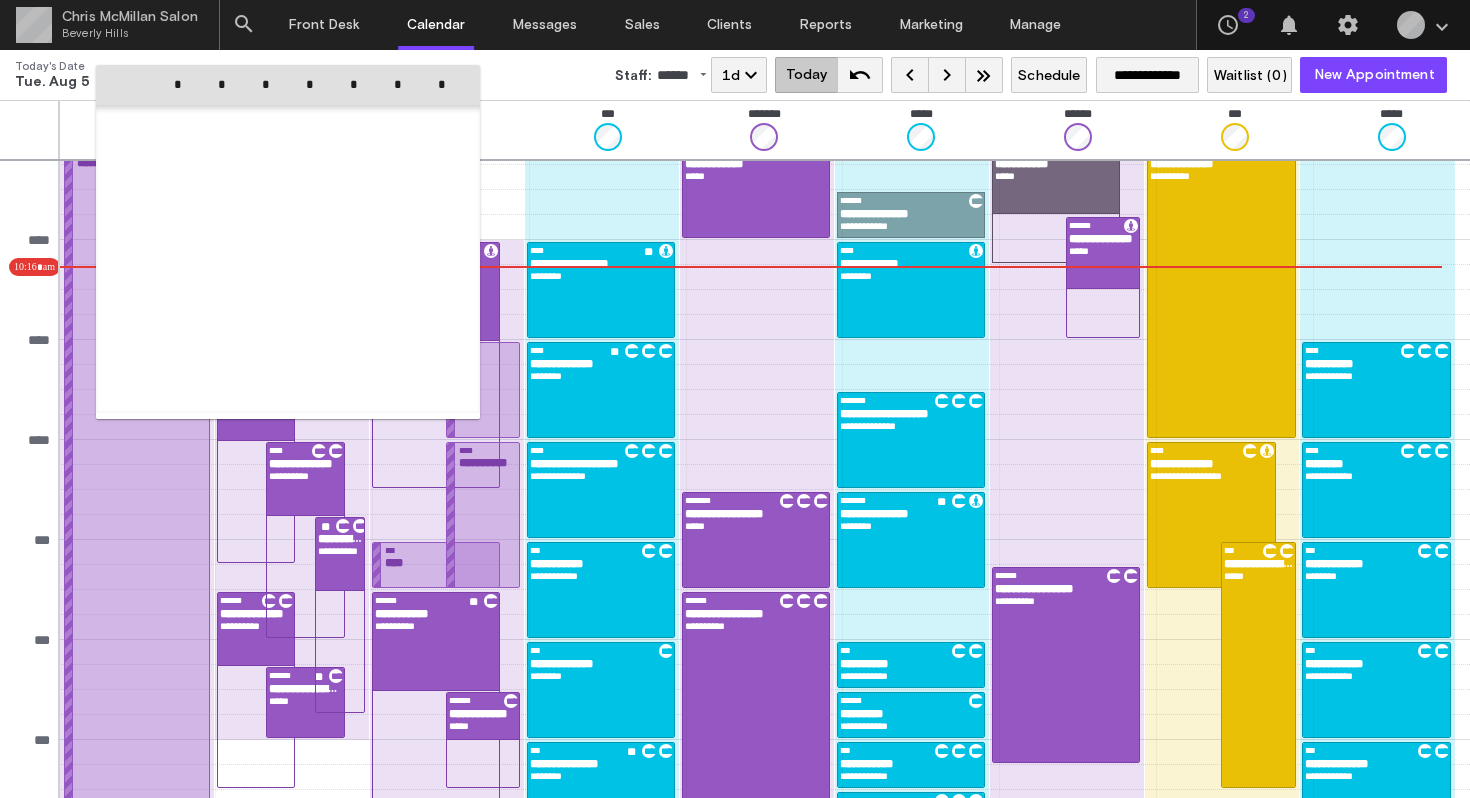 scroll, scrollTop: 49555, scrollLeft: 0, axis: vertical 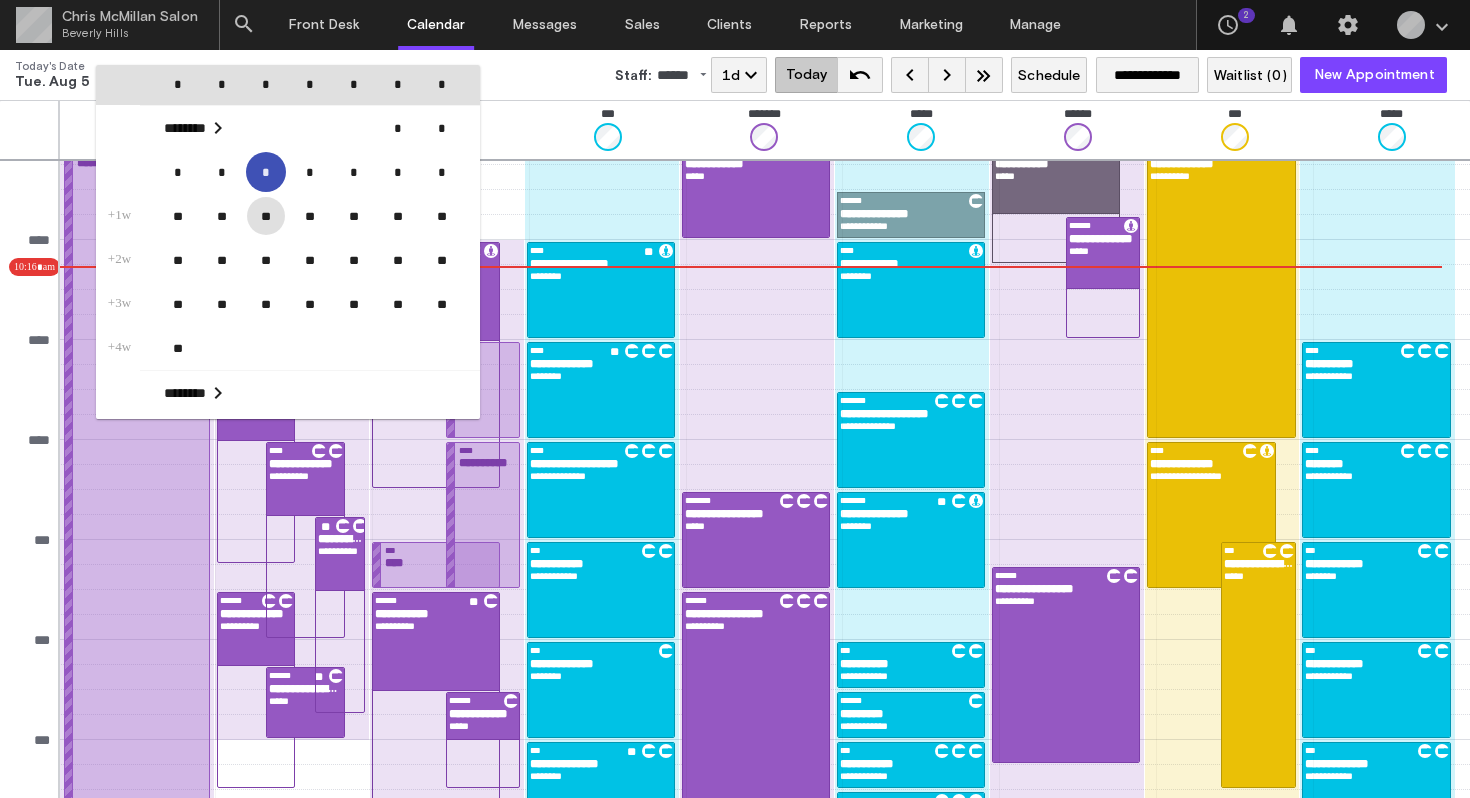 click on "**" at bounding box center [266, 216] 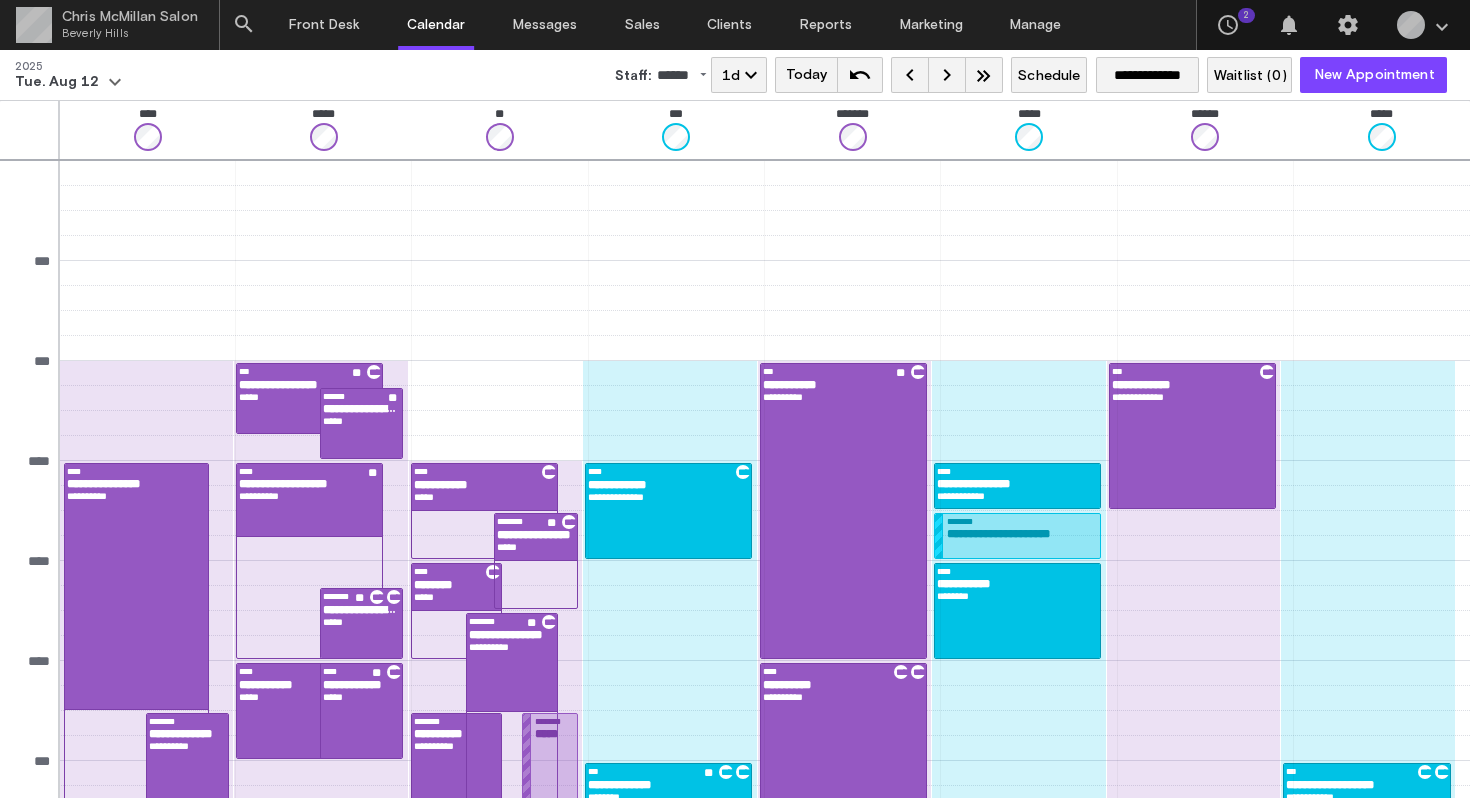click on "******" at bounding box center [673, 75] 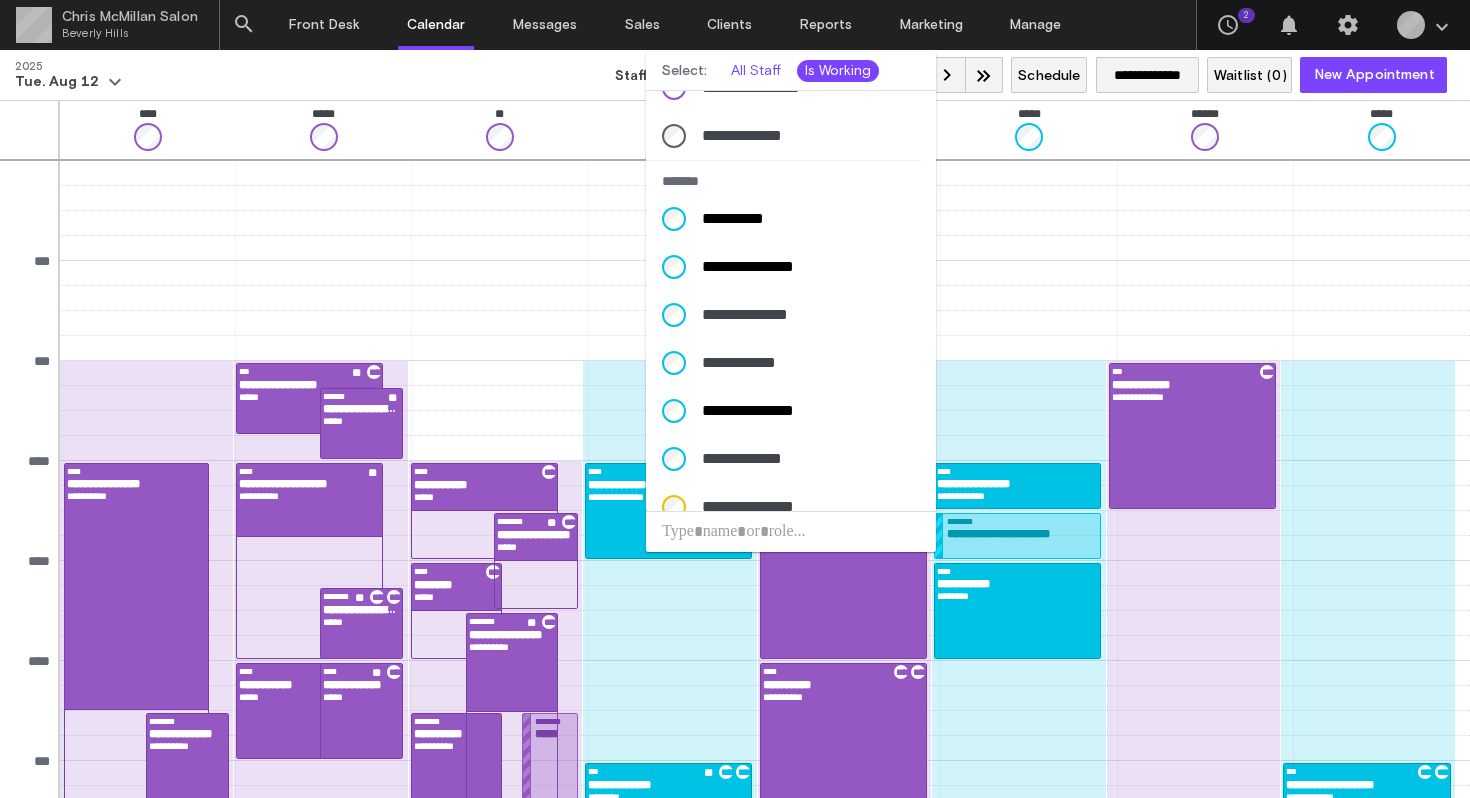 scroll, scrollTop: 788, scrollLeft: 0, axis: vertical 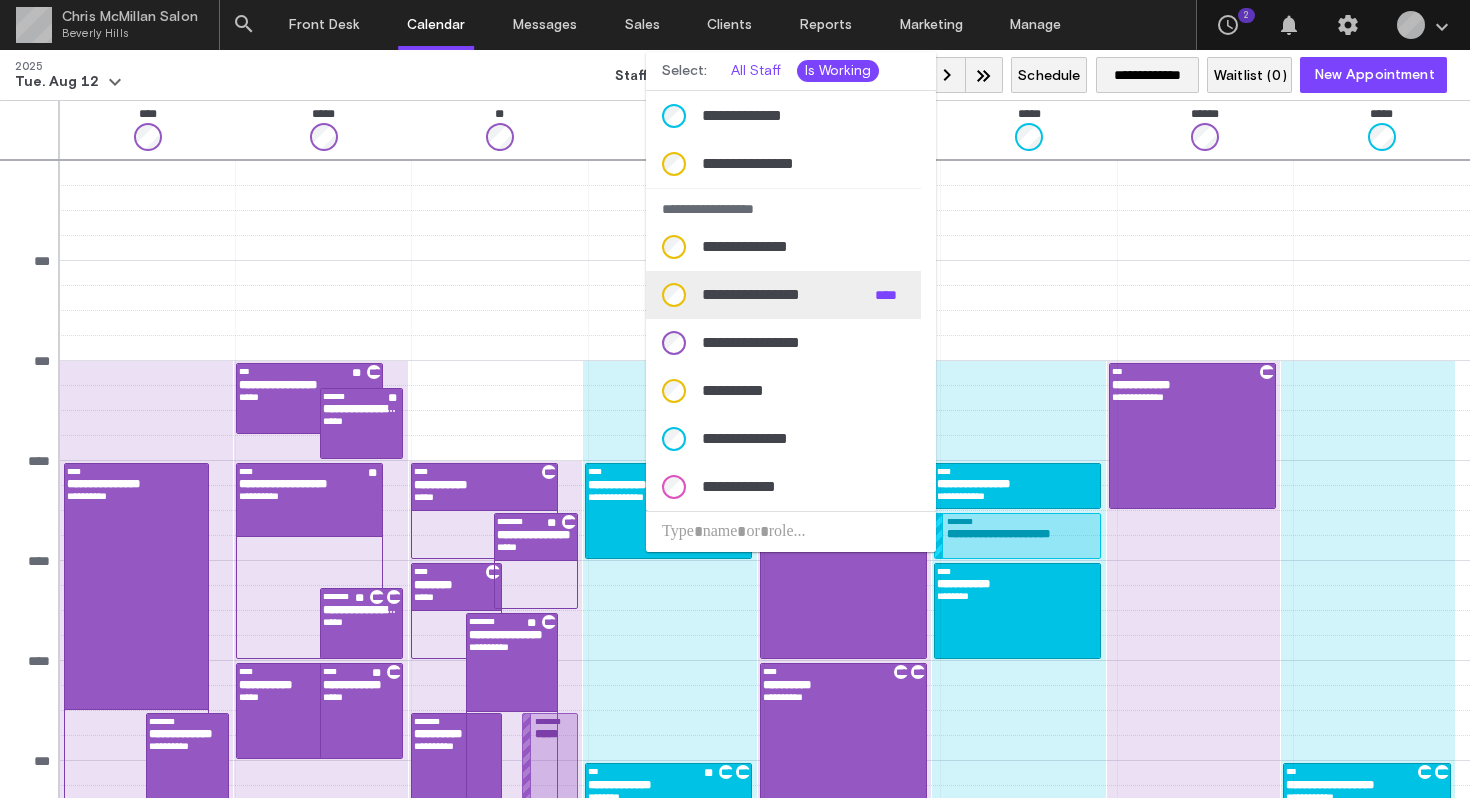 click on "**********" at bounding box center [780, 295] 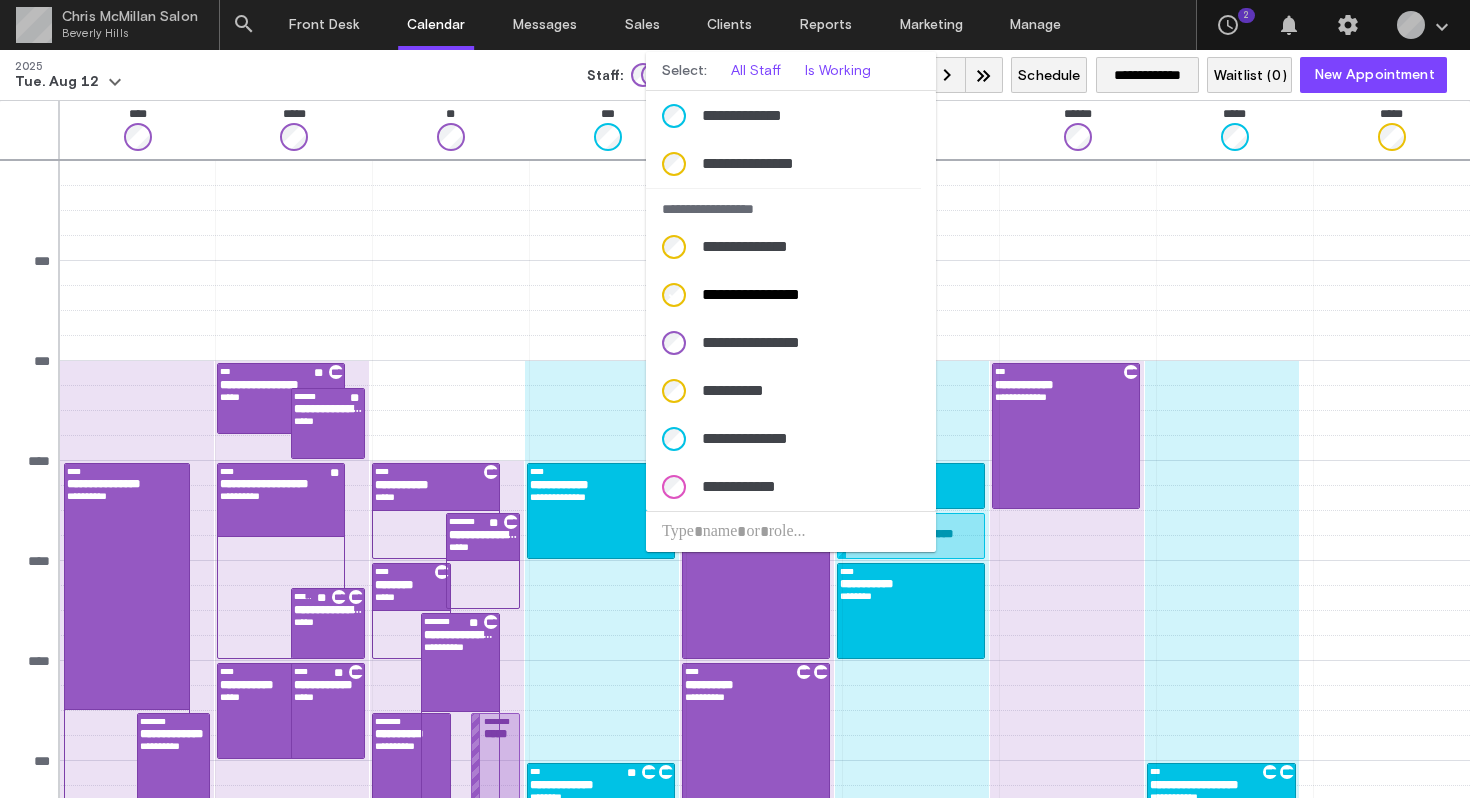 scroll, scrollTop: 0, scrollLeft: 0, axis: both 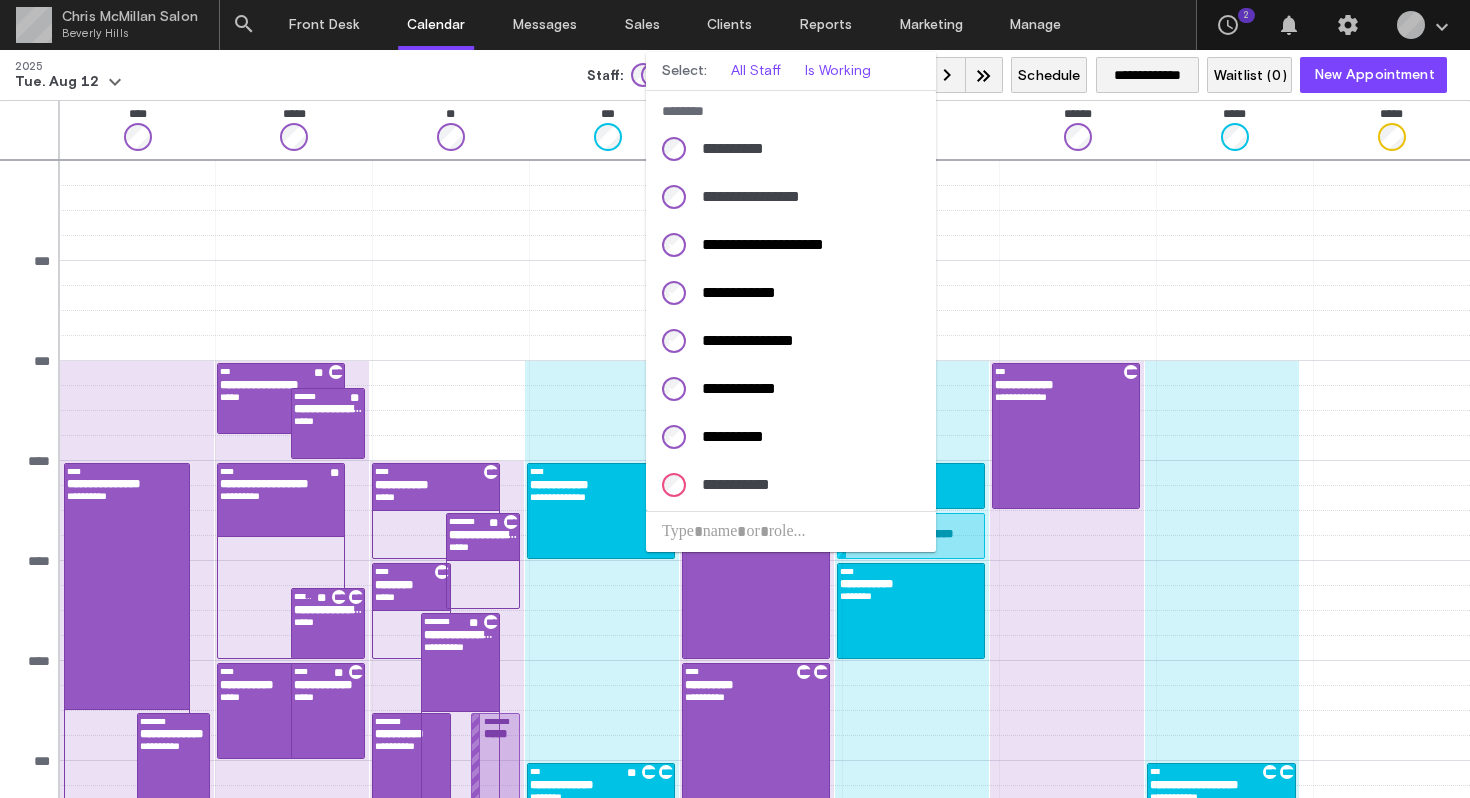 click at bounding box center (735, 399) 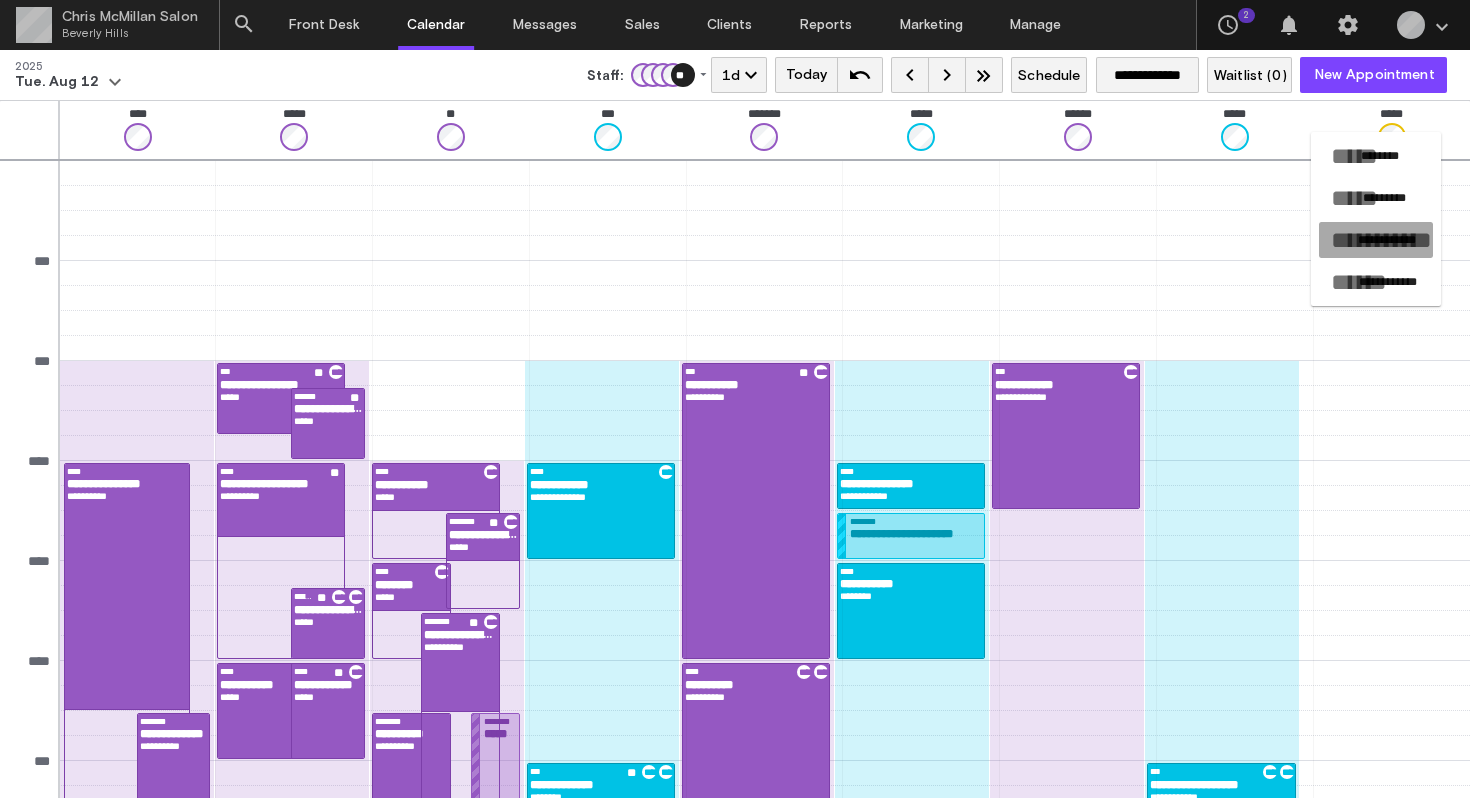 click on "**********" at bounding box center (1387, 240) 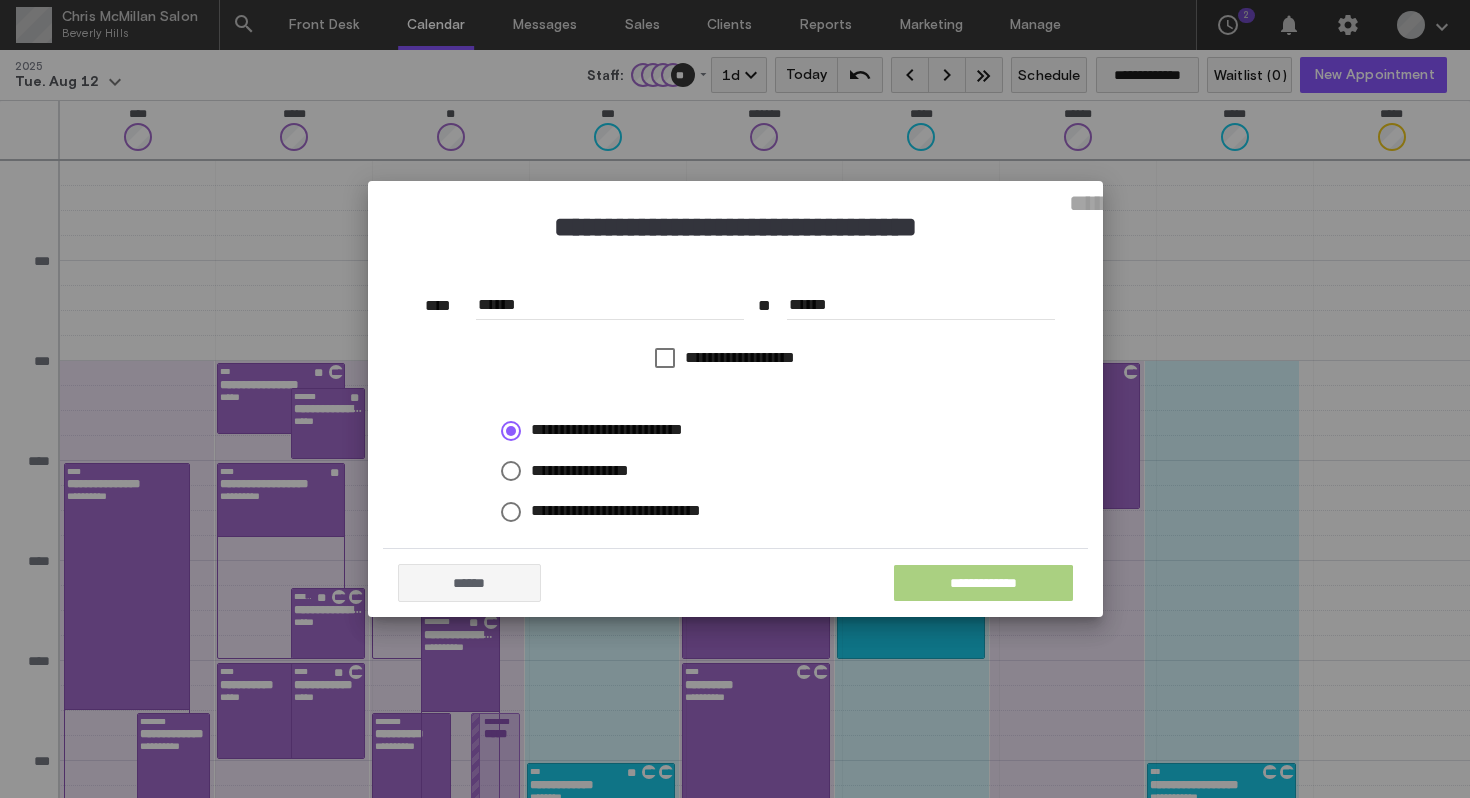 click on "**********" at bounding box center [983, 583] 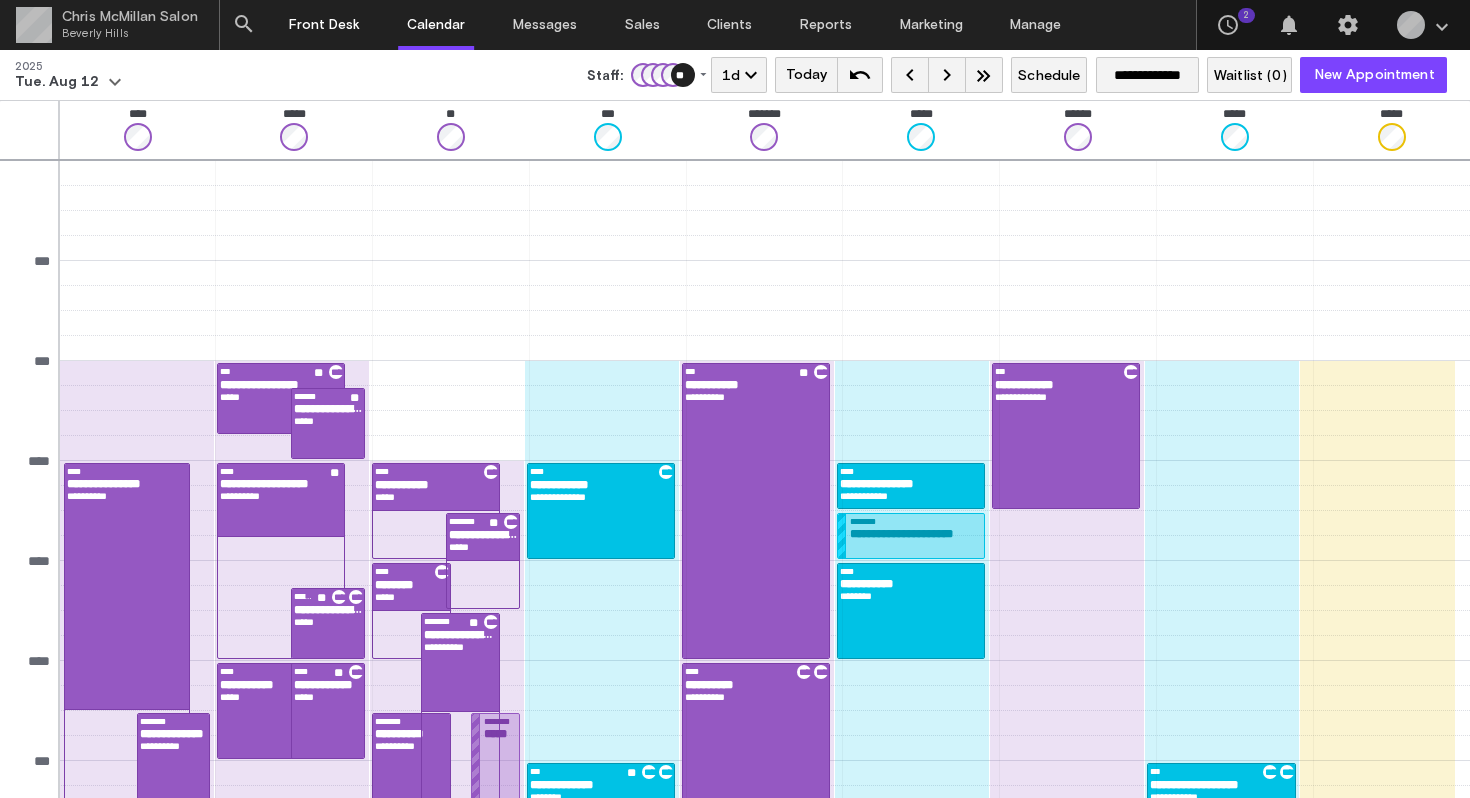 click on "Front Desk" at bounding box center (324, 25) 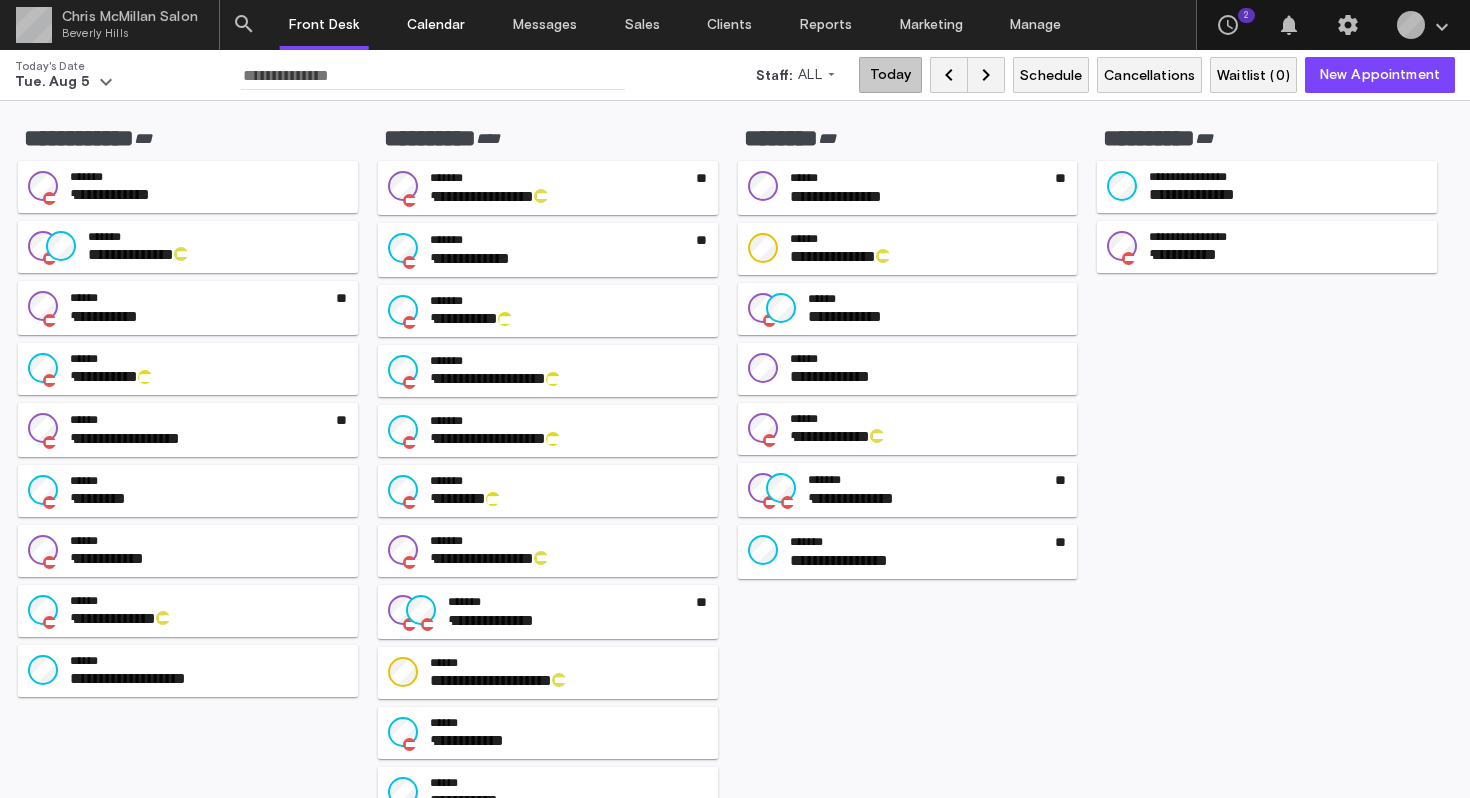 click on "Calendar" at bounding box center [436, 25] 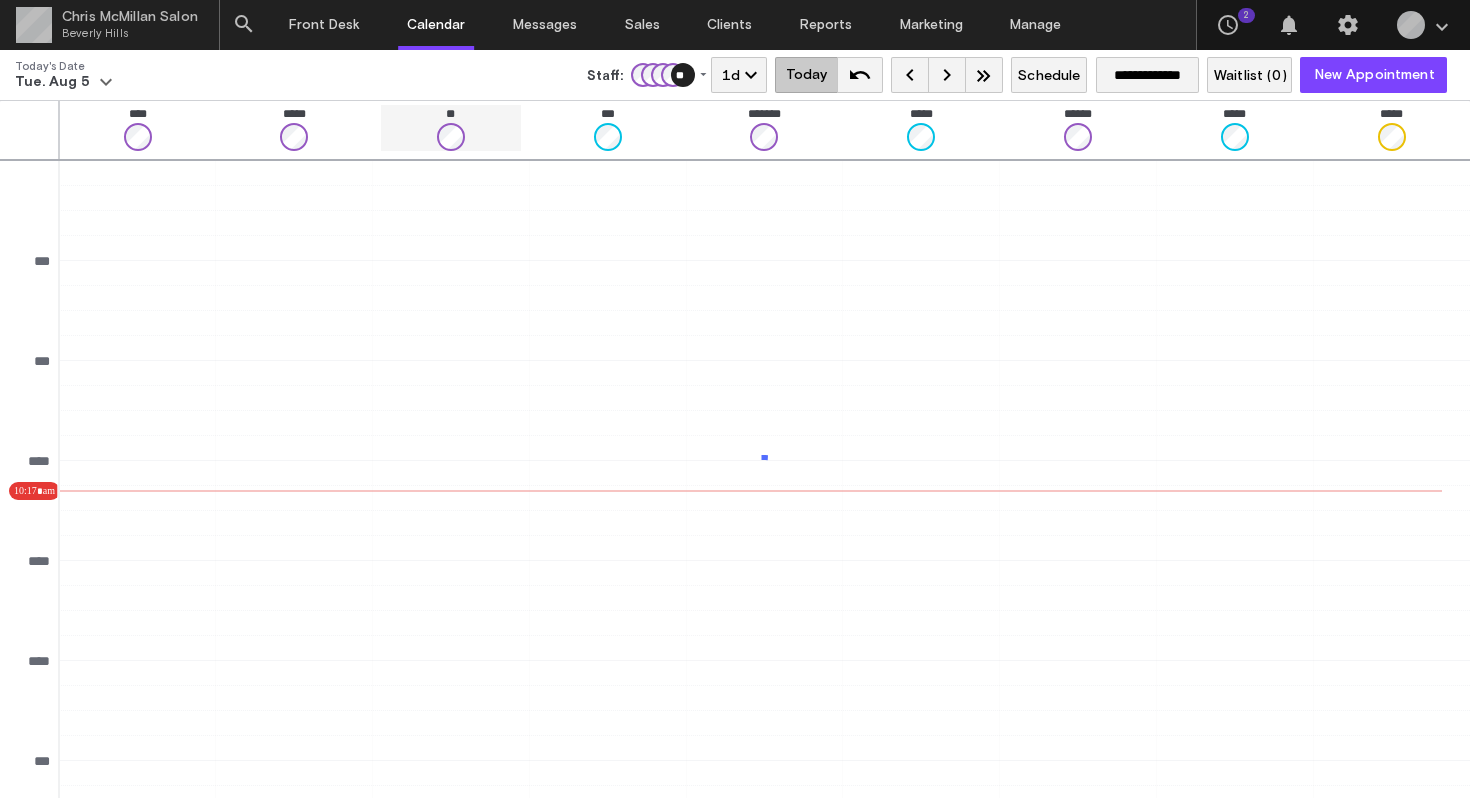scroll, scrollTop: 231, scrollLeft: 0, axis: vertical 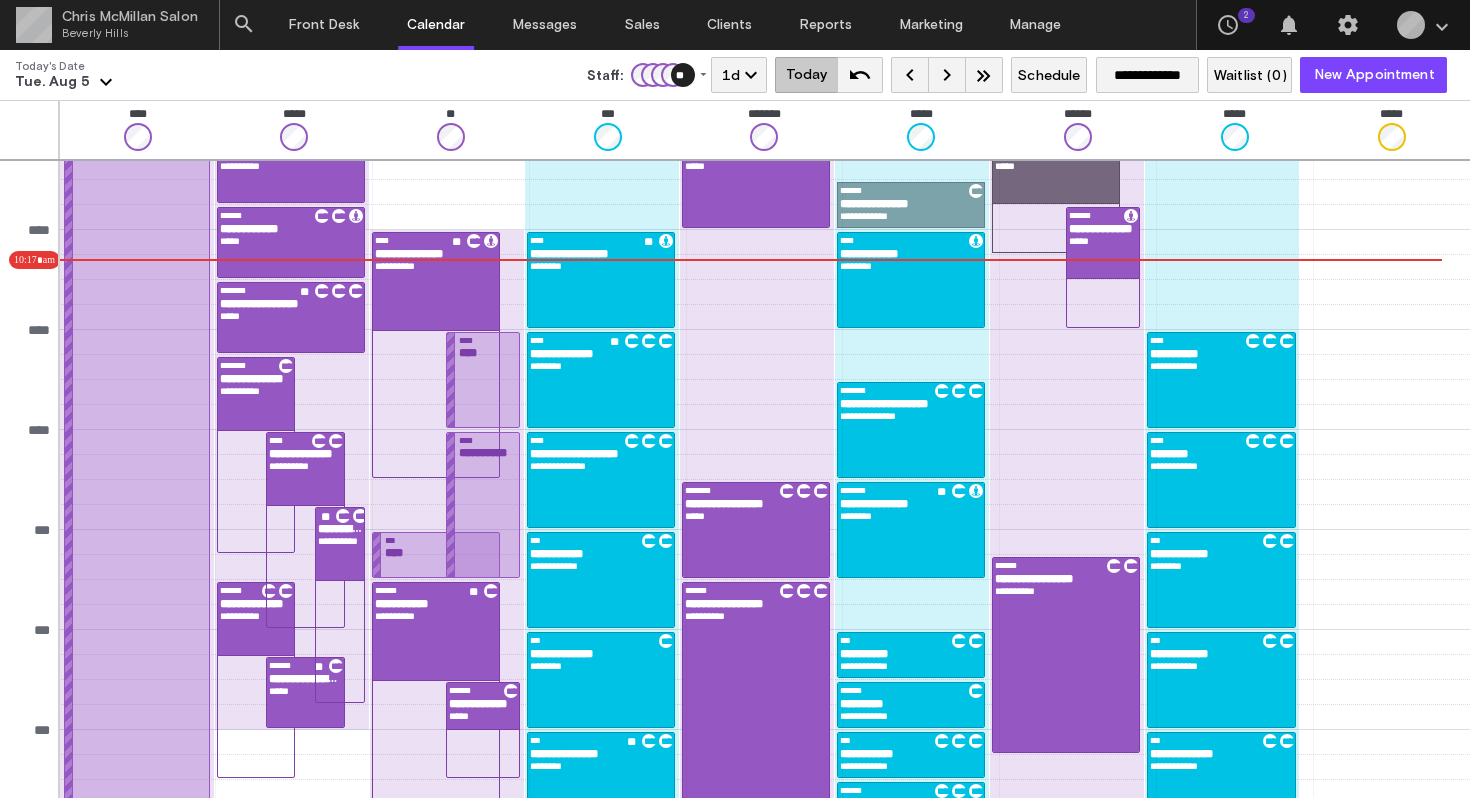 click on "keyboard_arrow_down" at bounding box center [106, 82] 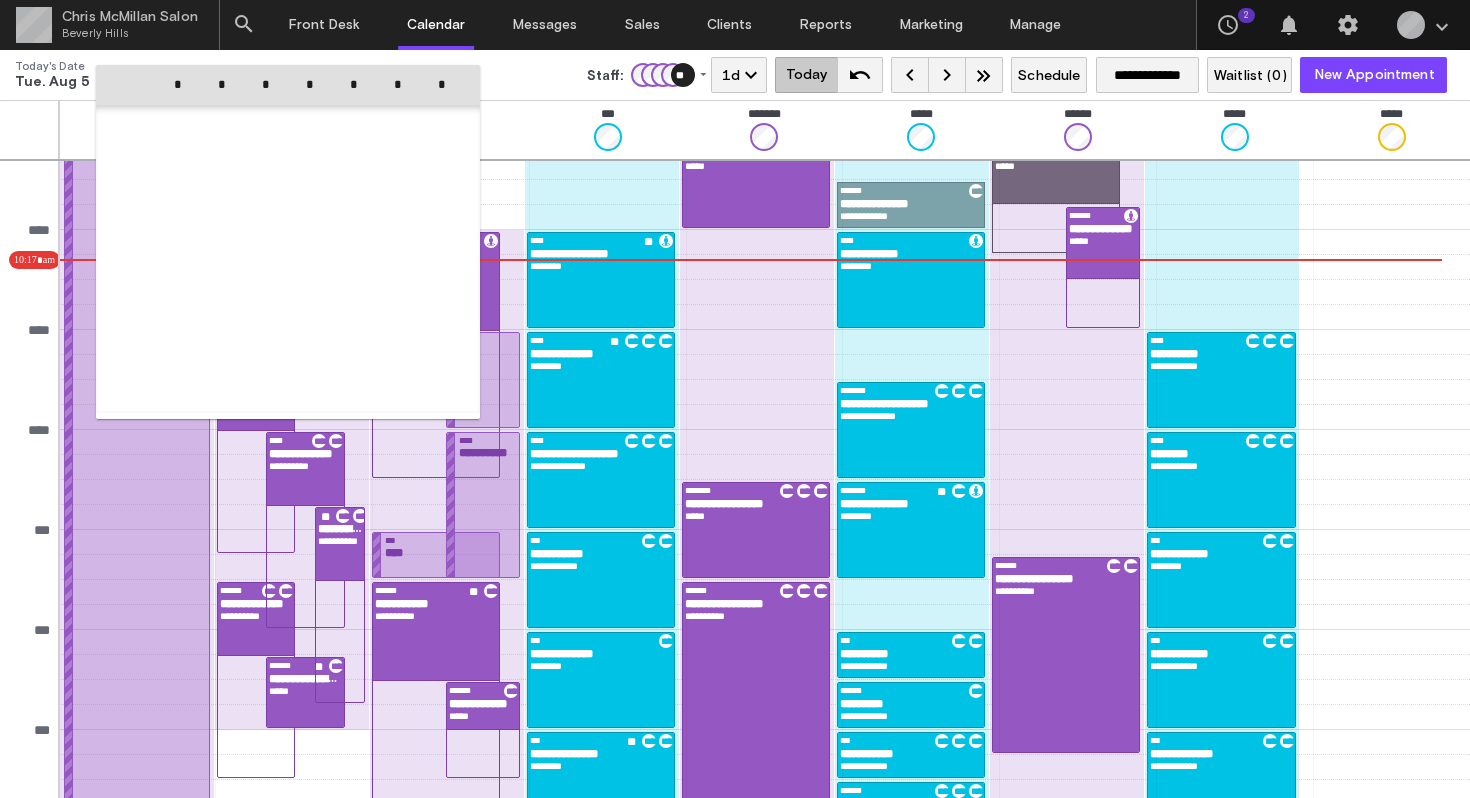 scroll, scrollTop: 49555, scrollLeft: 0, axis: vertical 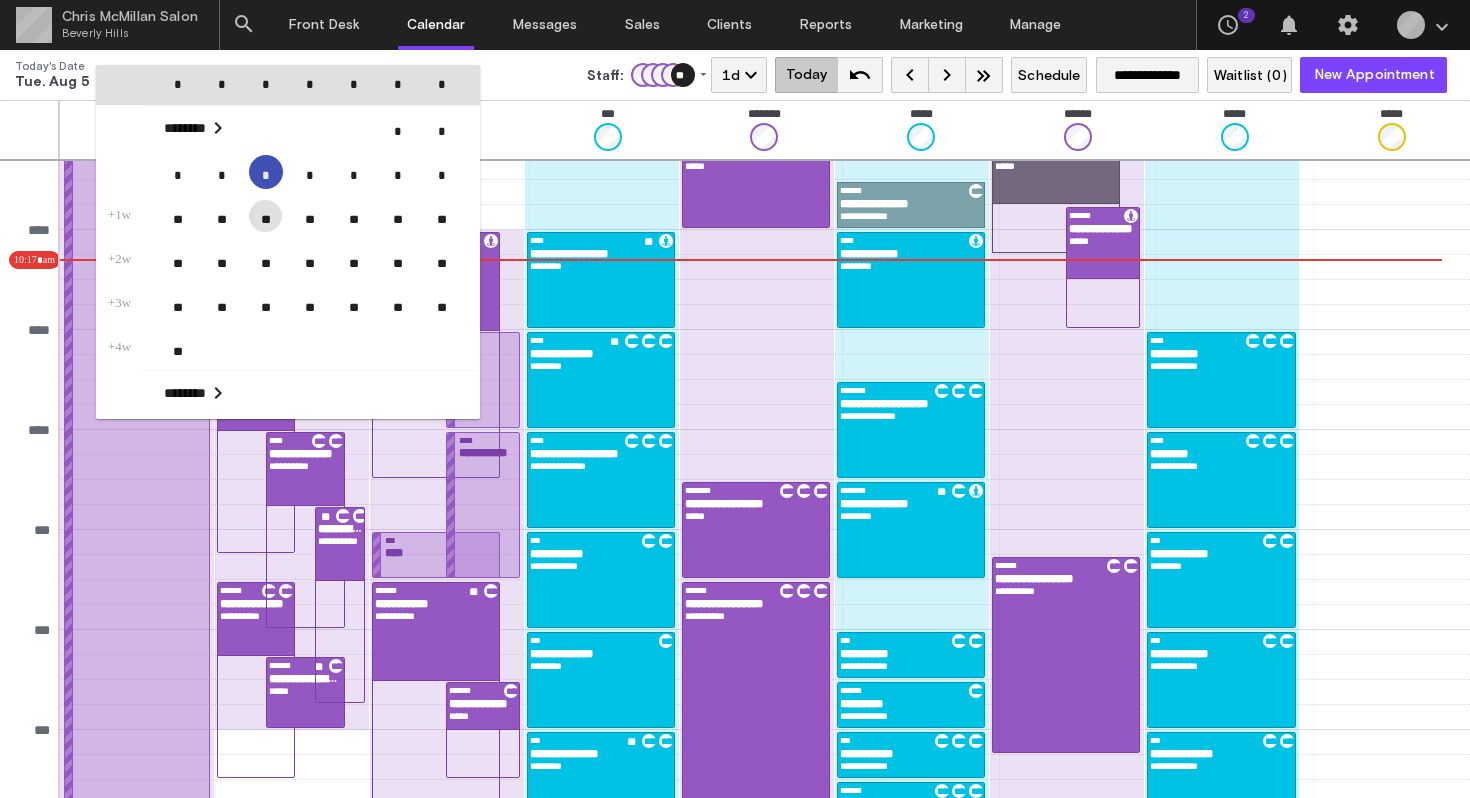 click on "**" at bounding box center (265, 216) 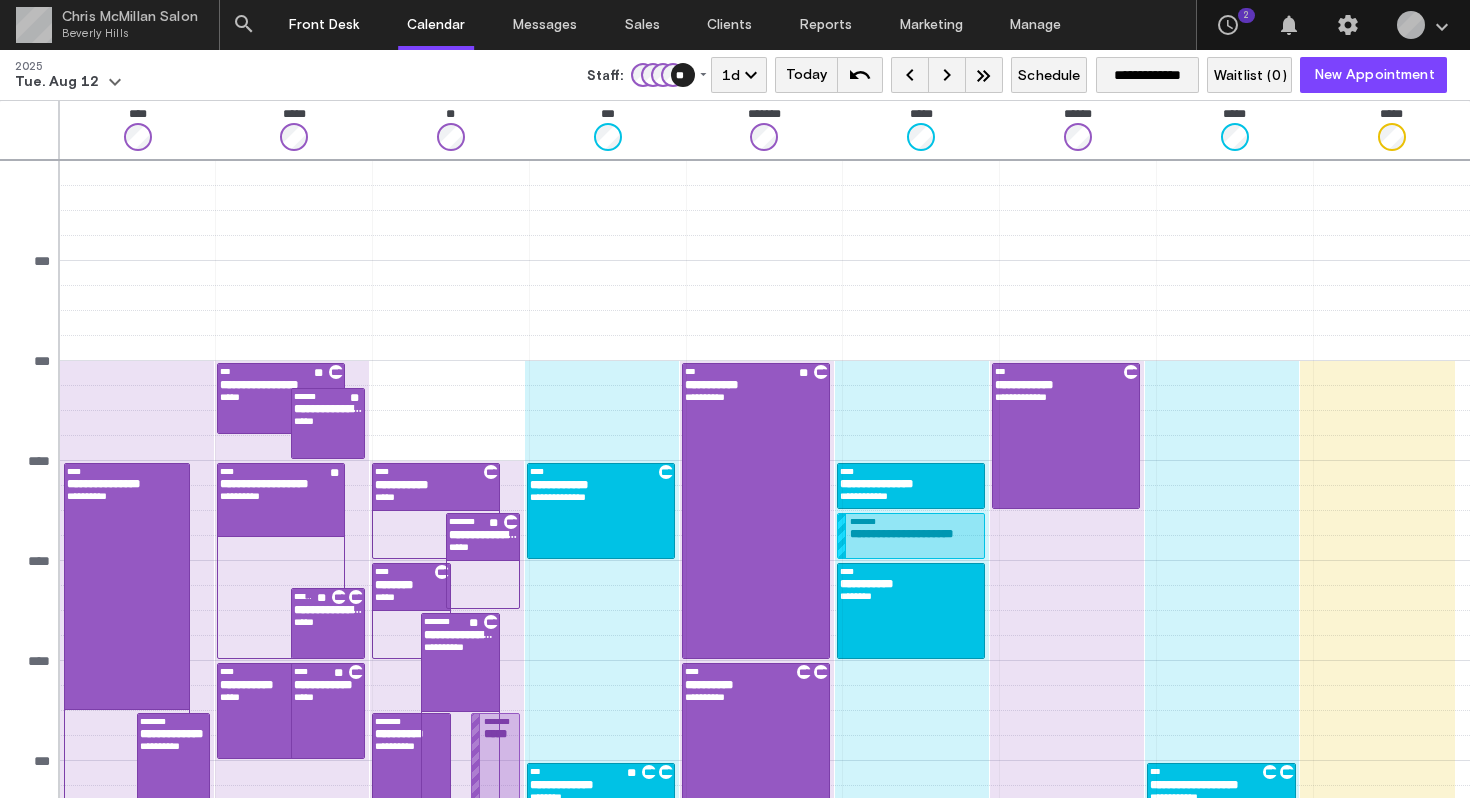 click on "Front Desk" at bounding box center (324, 25) 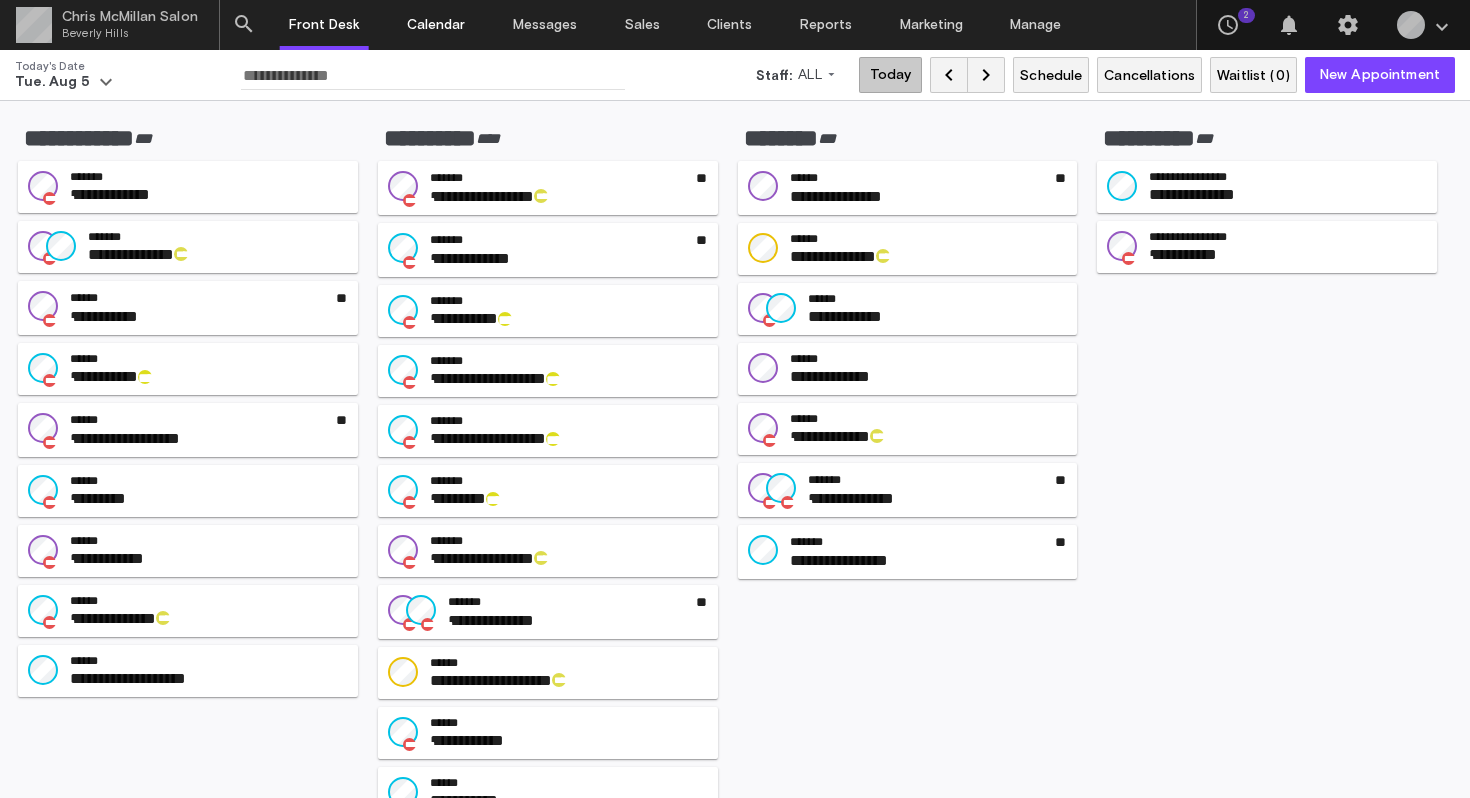 click on "Calendar" at bounding box center (436, 25) 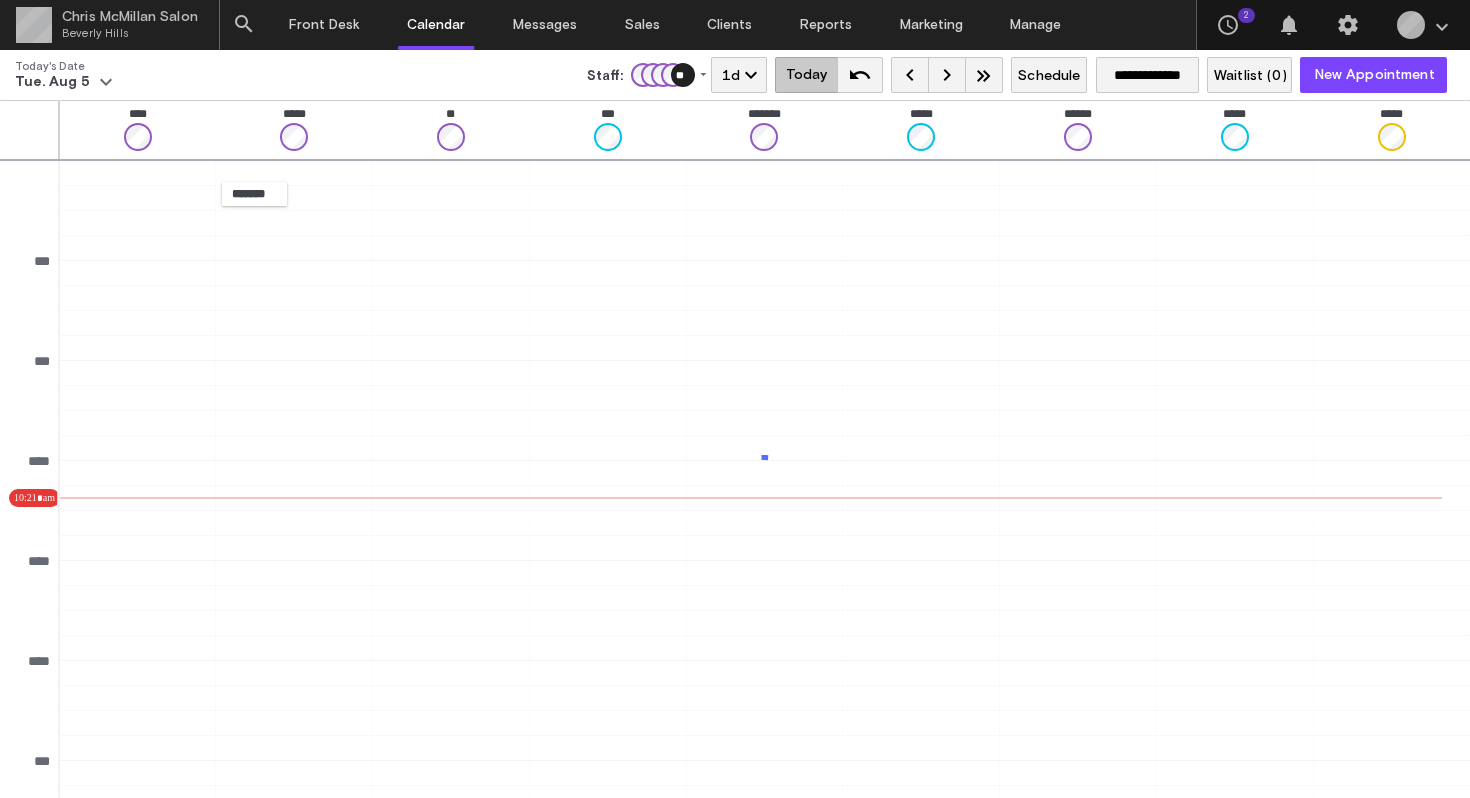 scroll, scrollTop: 237, scrollLeft: 0, axis: vertical 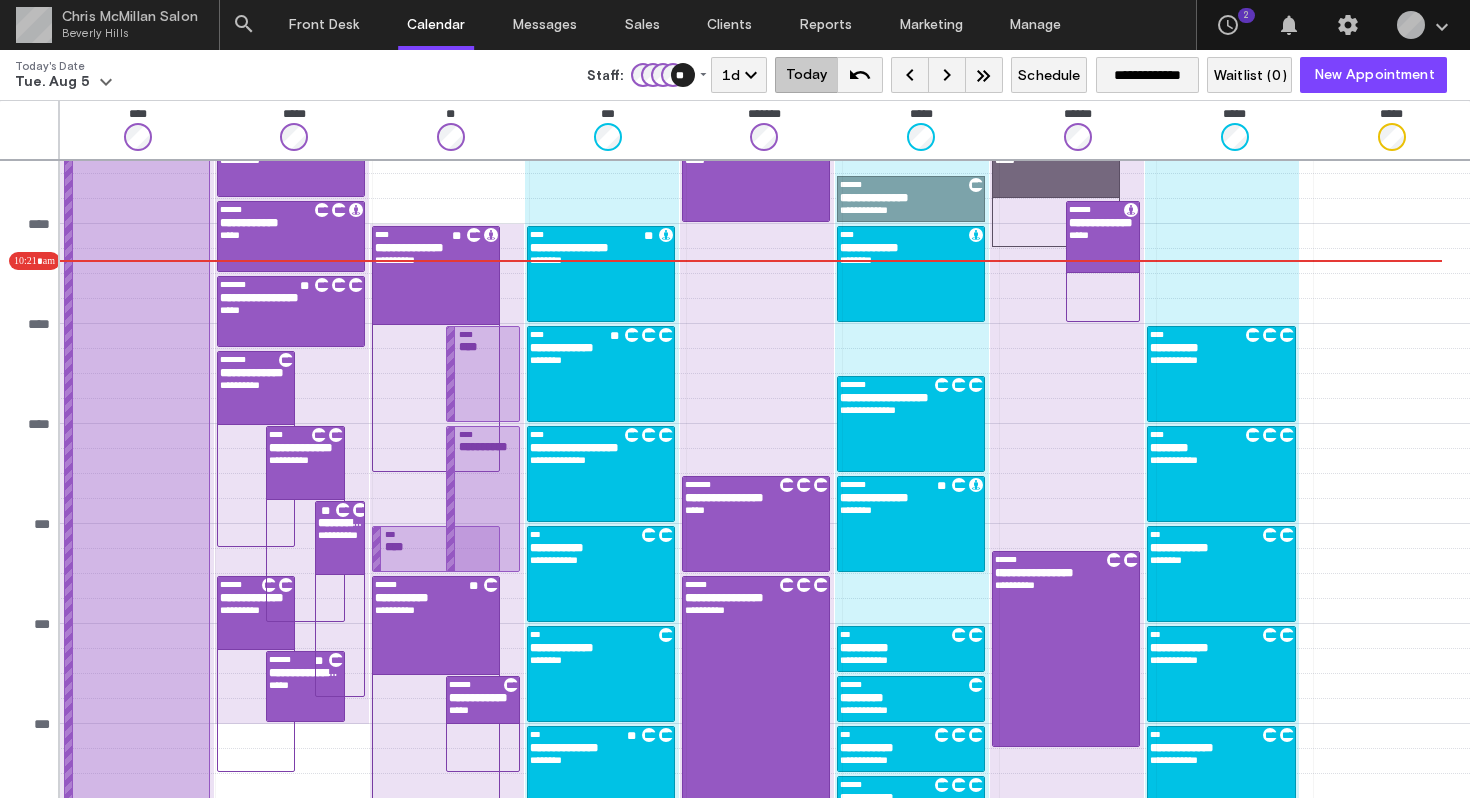 click on "Tue. Aug 5" at bounding box center [52, 82] 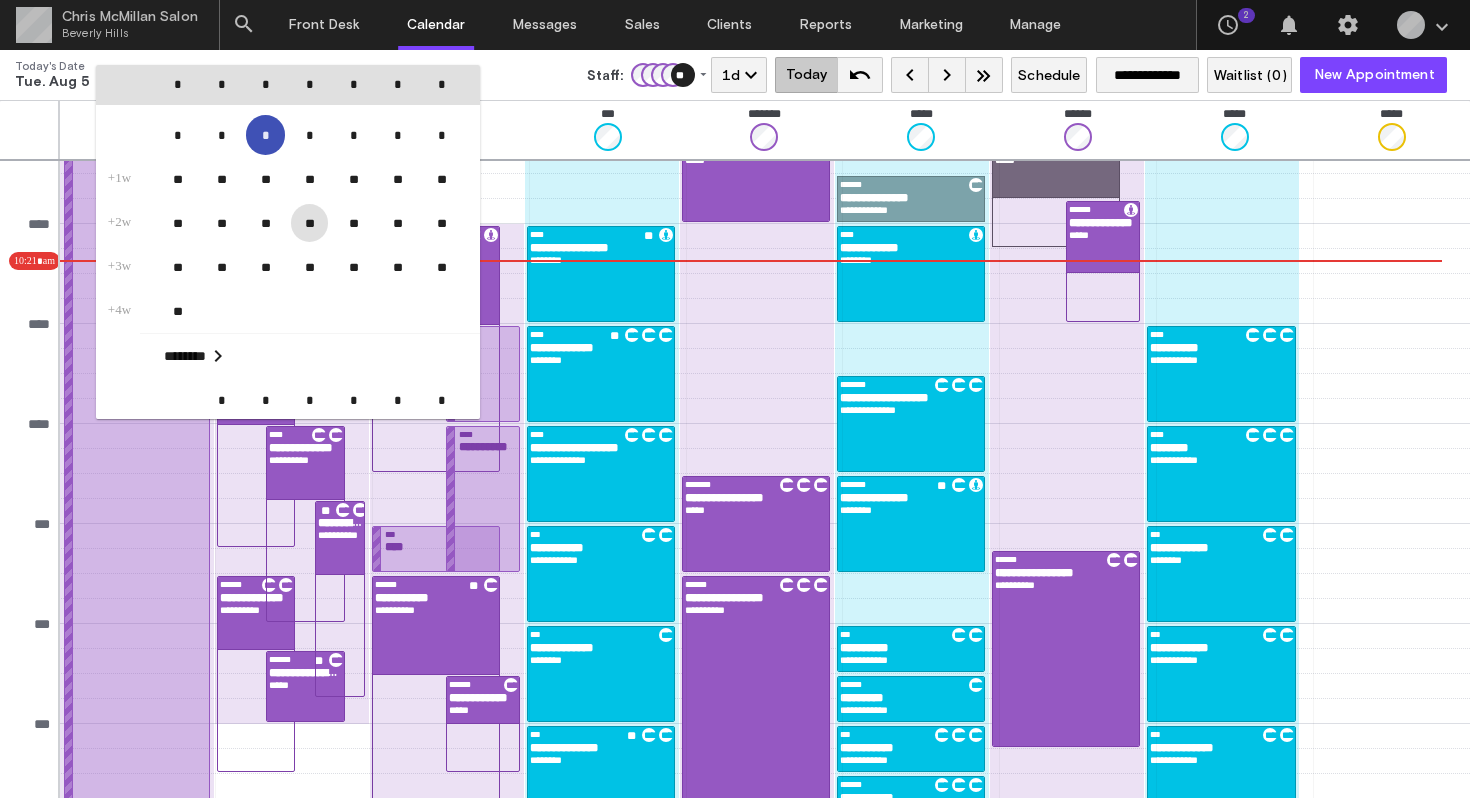 scroll, scrollTop: 49606, scrollLeft: 0, axis: vertical 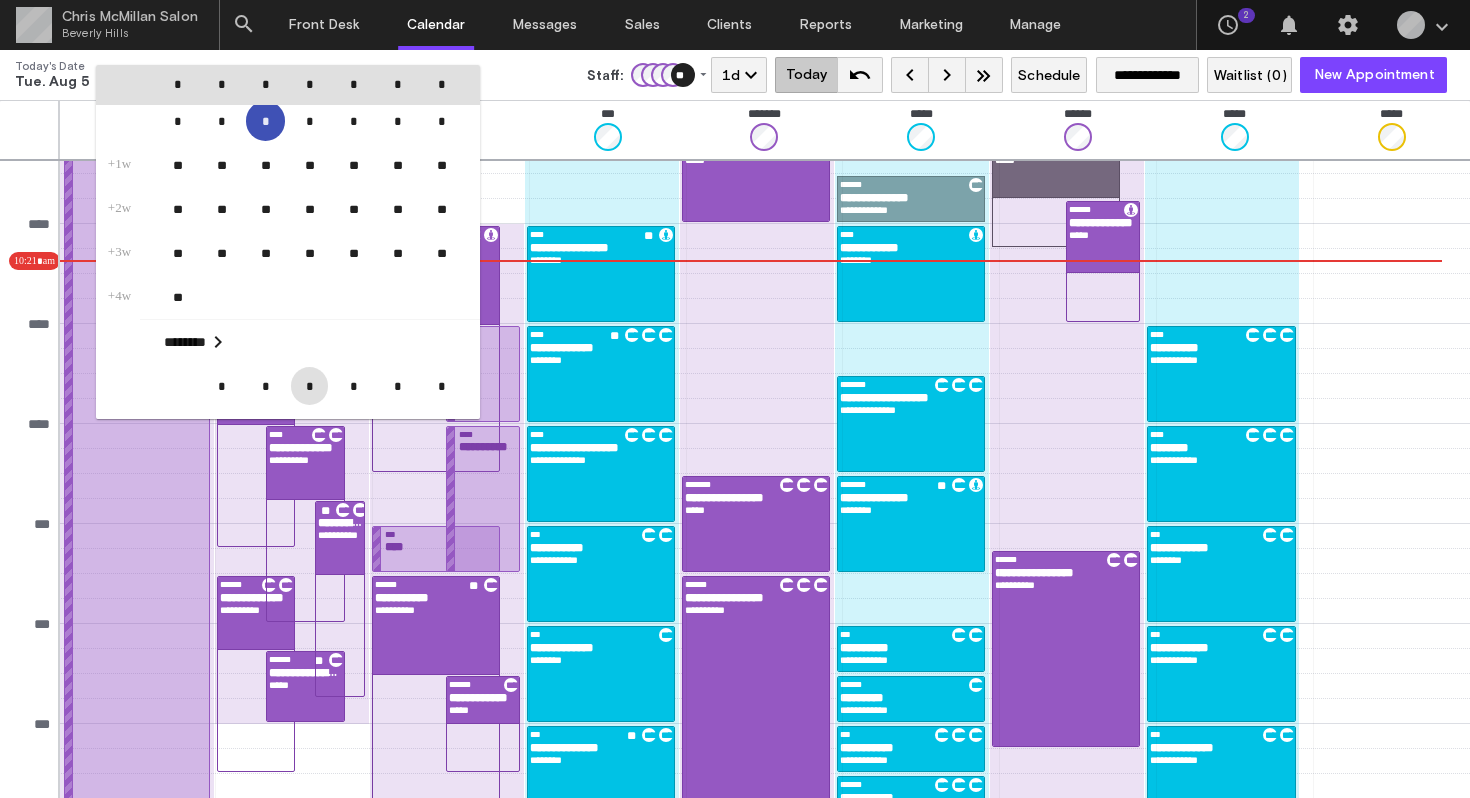 click on "*" at bounding box center (309, 385) 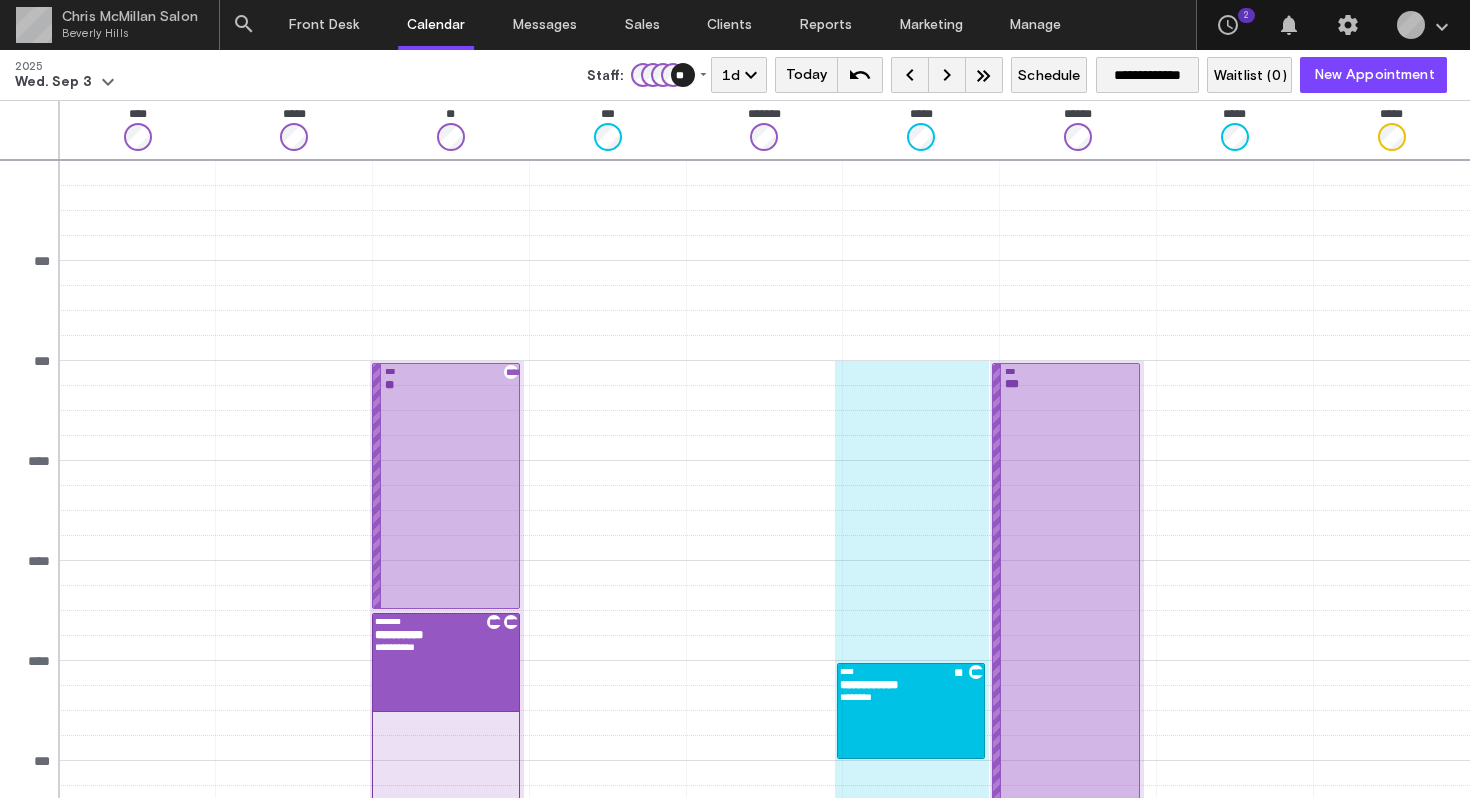 scroll, scrollTop: 130, scrollLeft: 0, axis: vertical 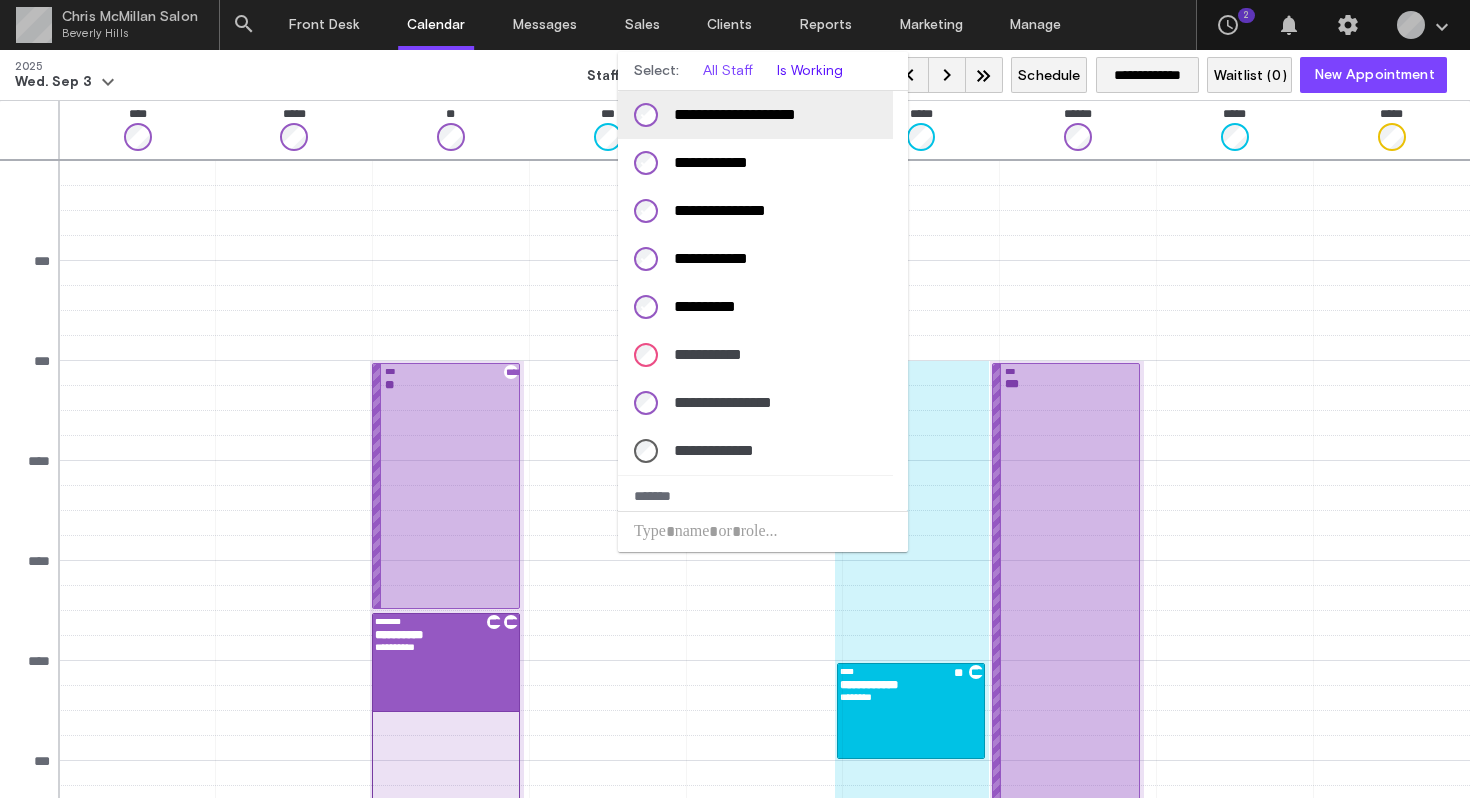 click on "Is Working" at bounding box center [810, 71] 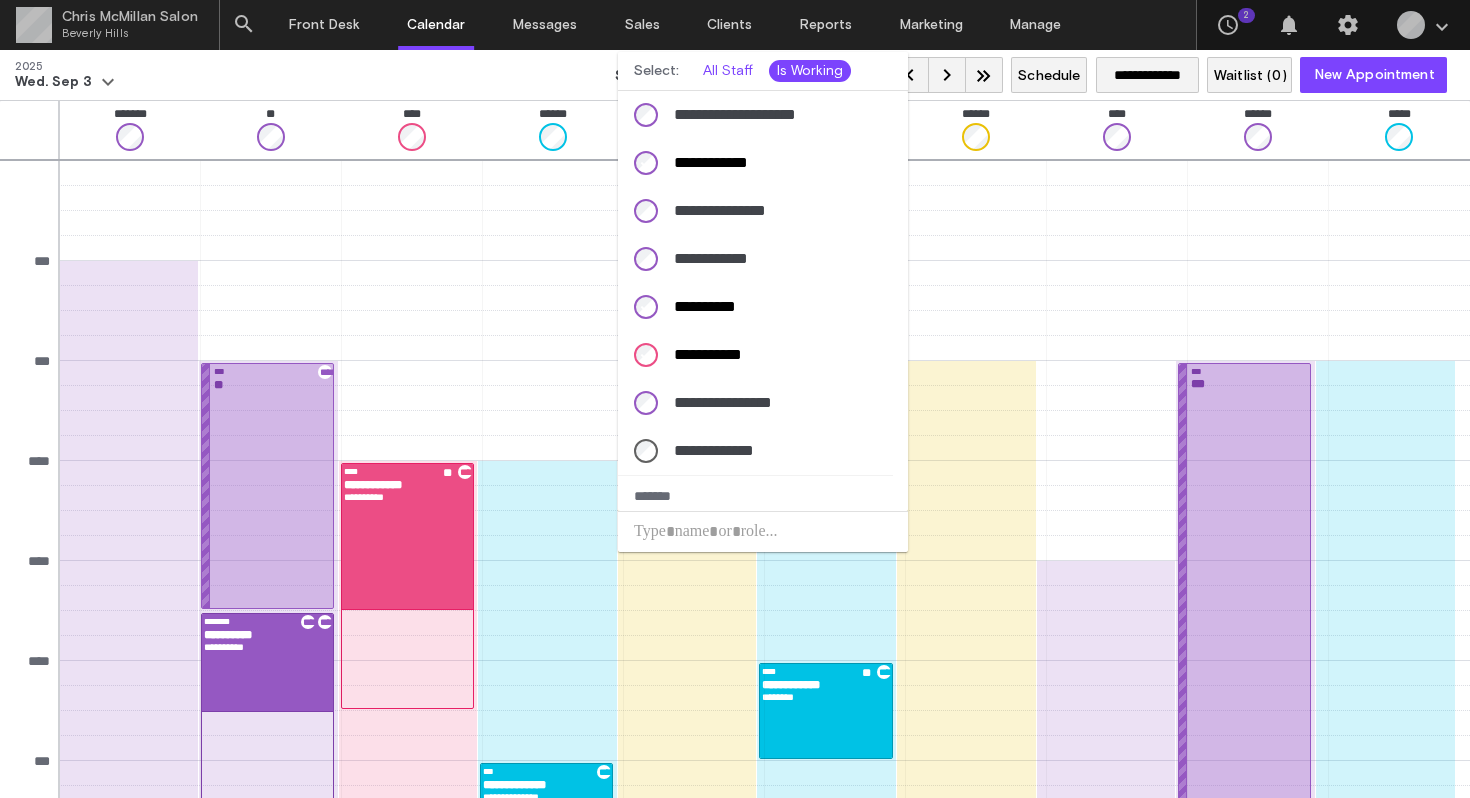 click at bounding box center (735, 399) 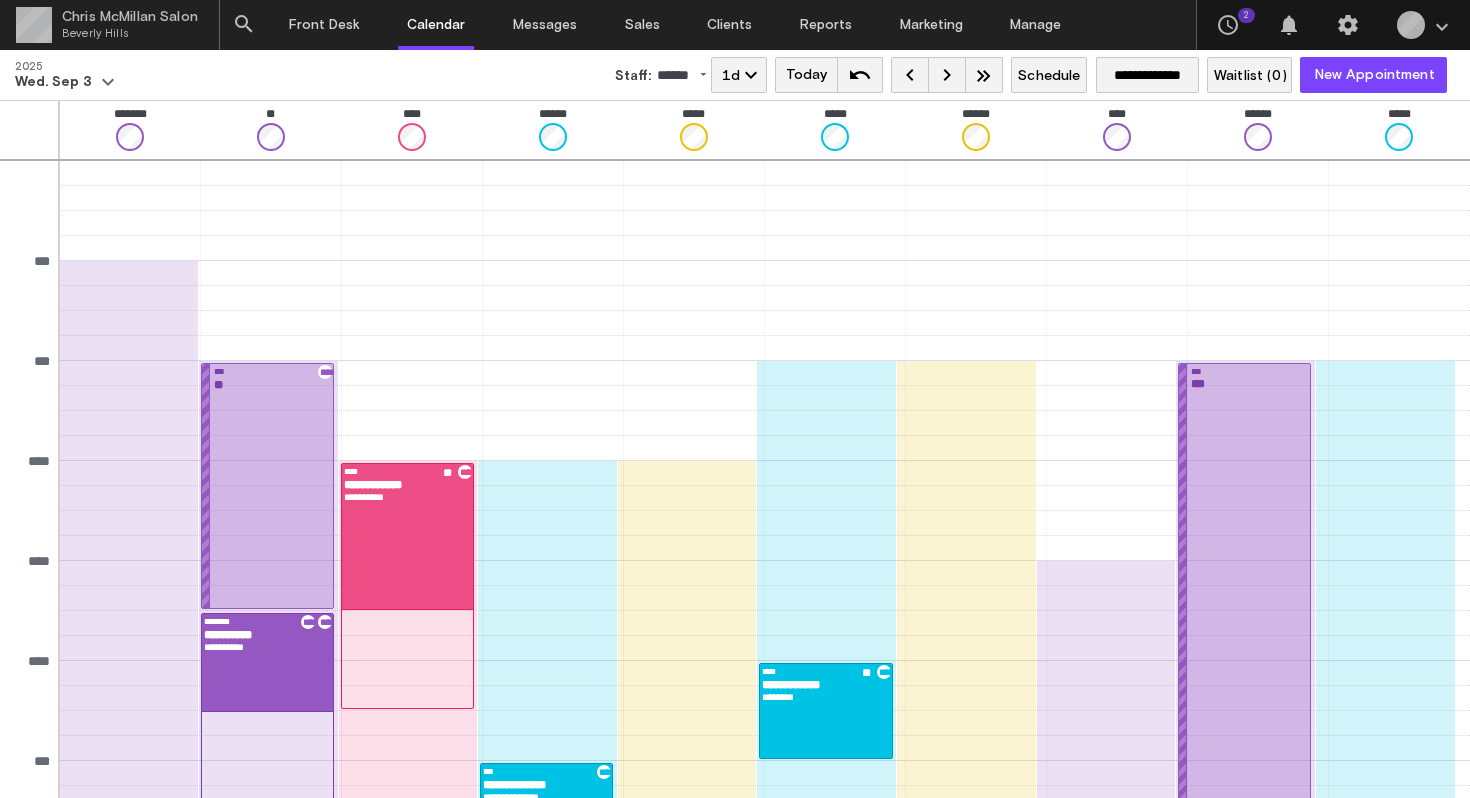 click on "***
***" at bounding box center [1248, 811] 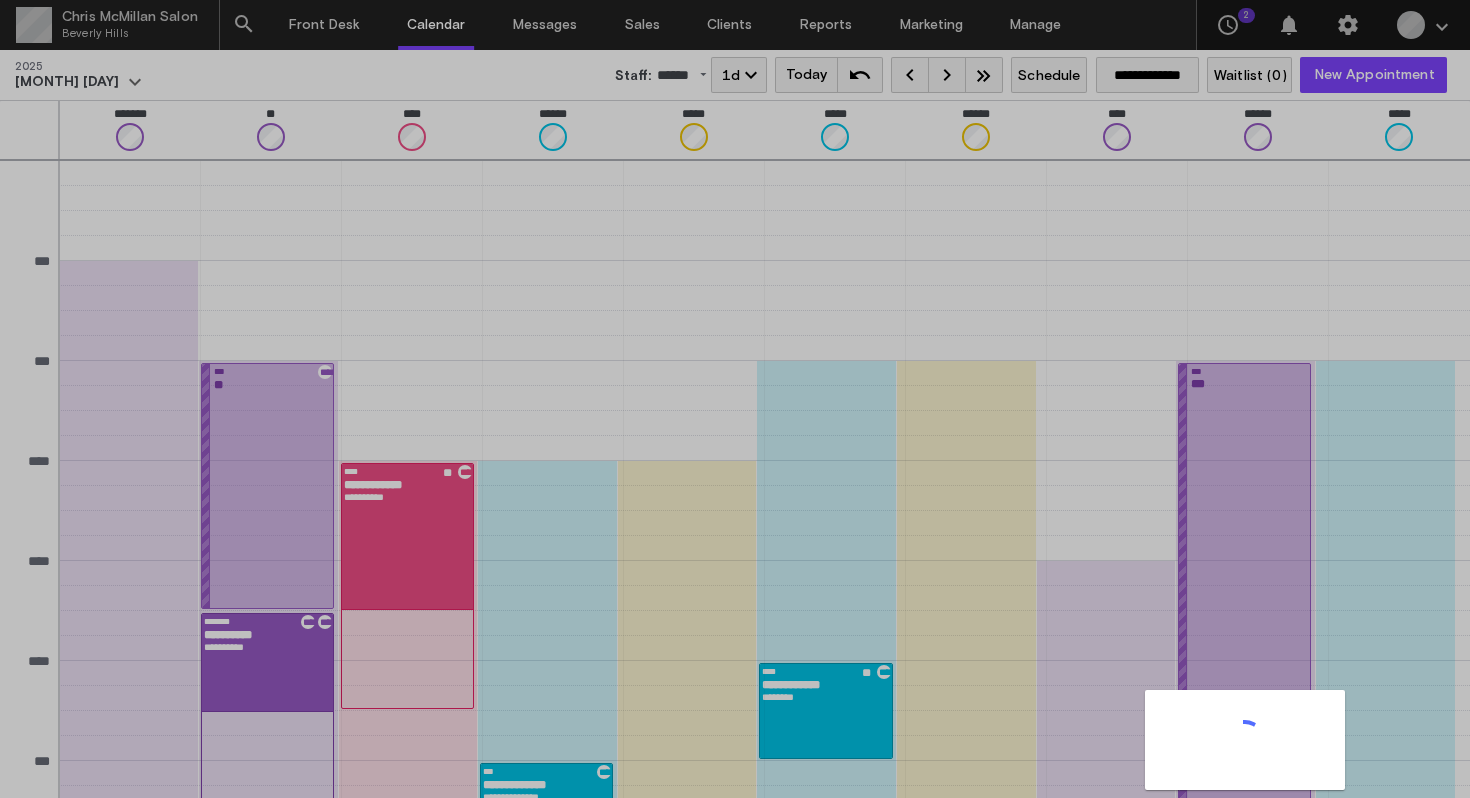 scroll, scrollTop: 0, scrollLeft: 0, axis: both 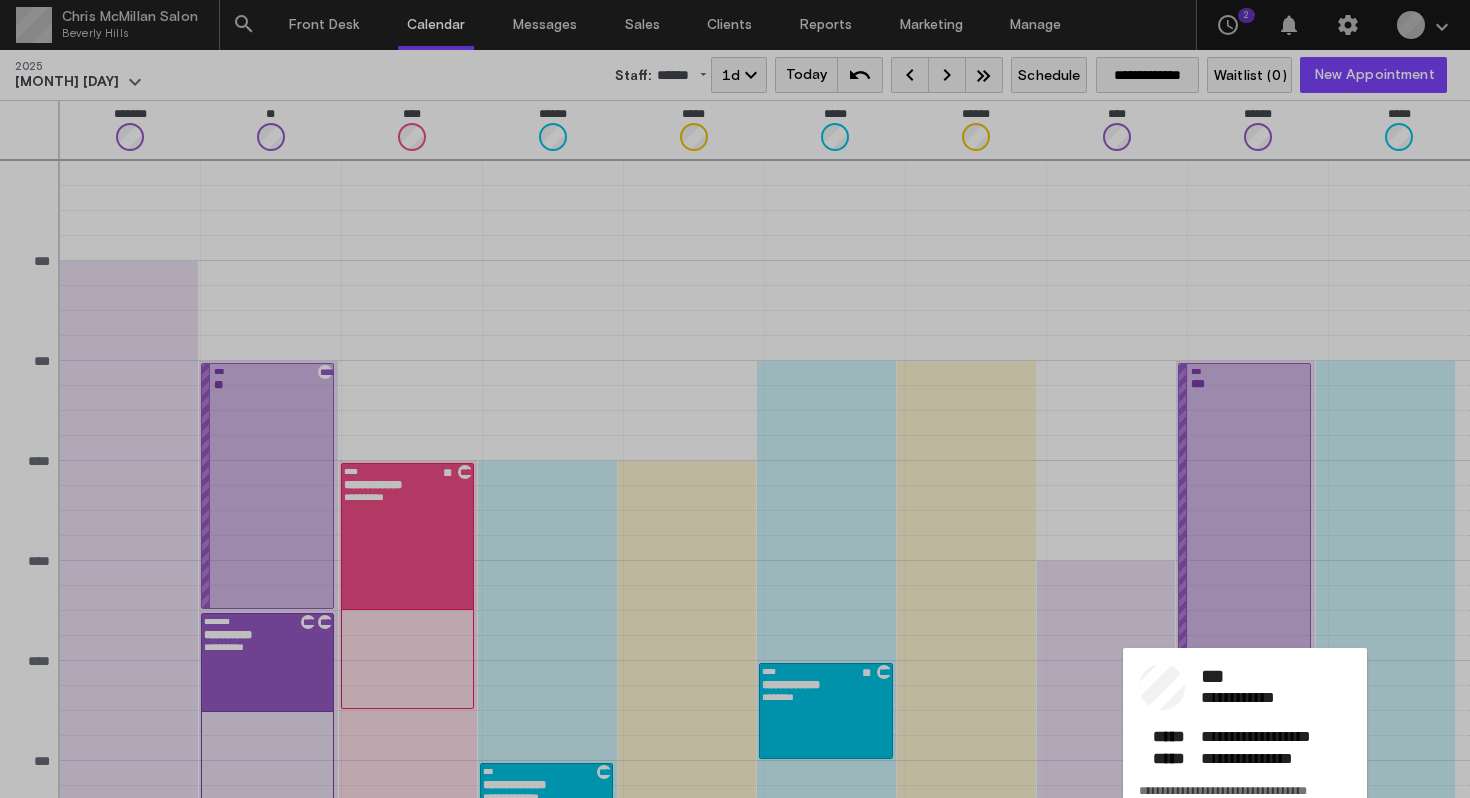 click on "**********" at bounding box center [1251, 698] 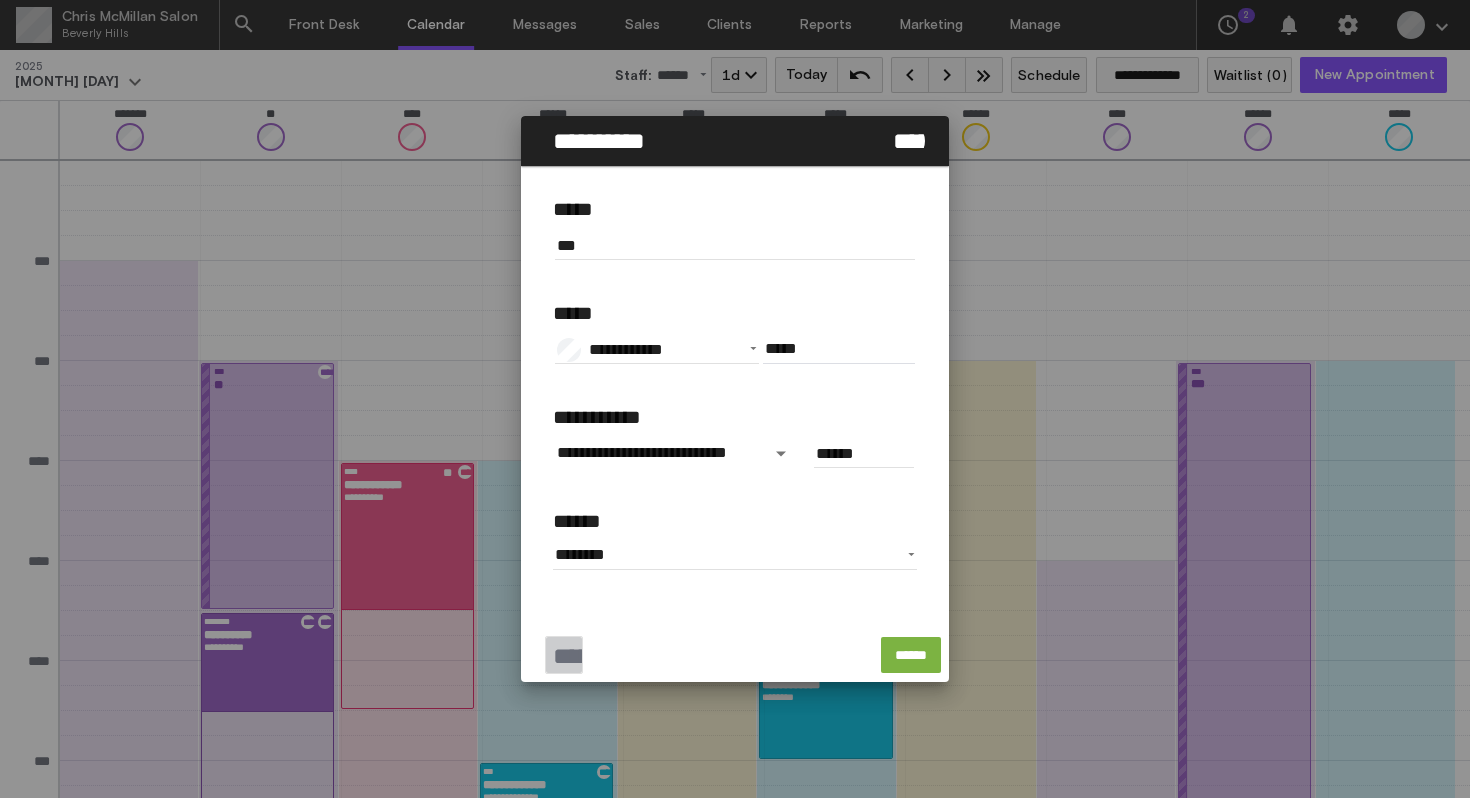 click on "******" 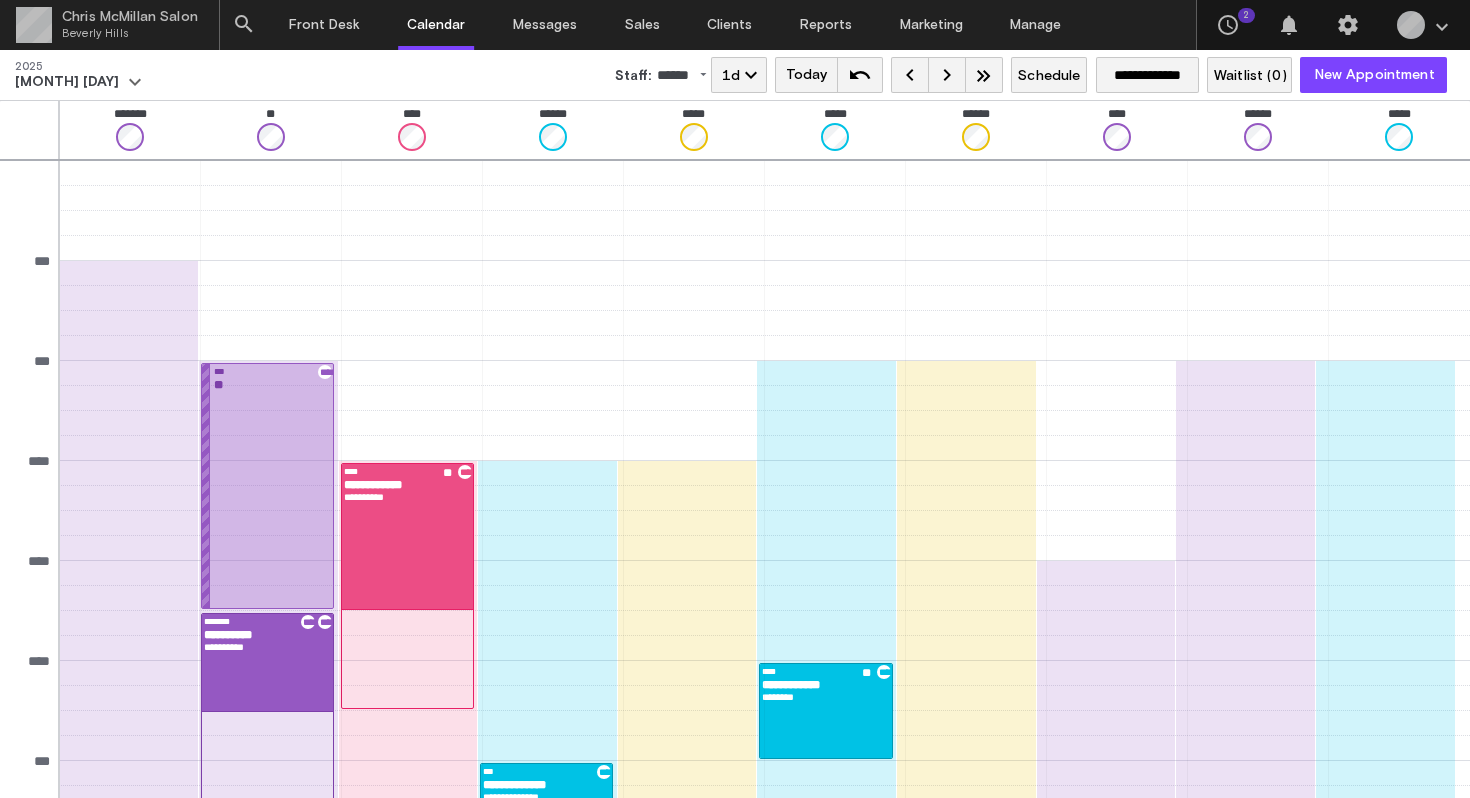 click on "Wed. Sep 3" at bounding box center [67, 82] 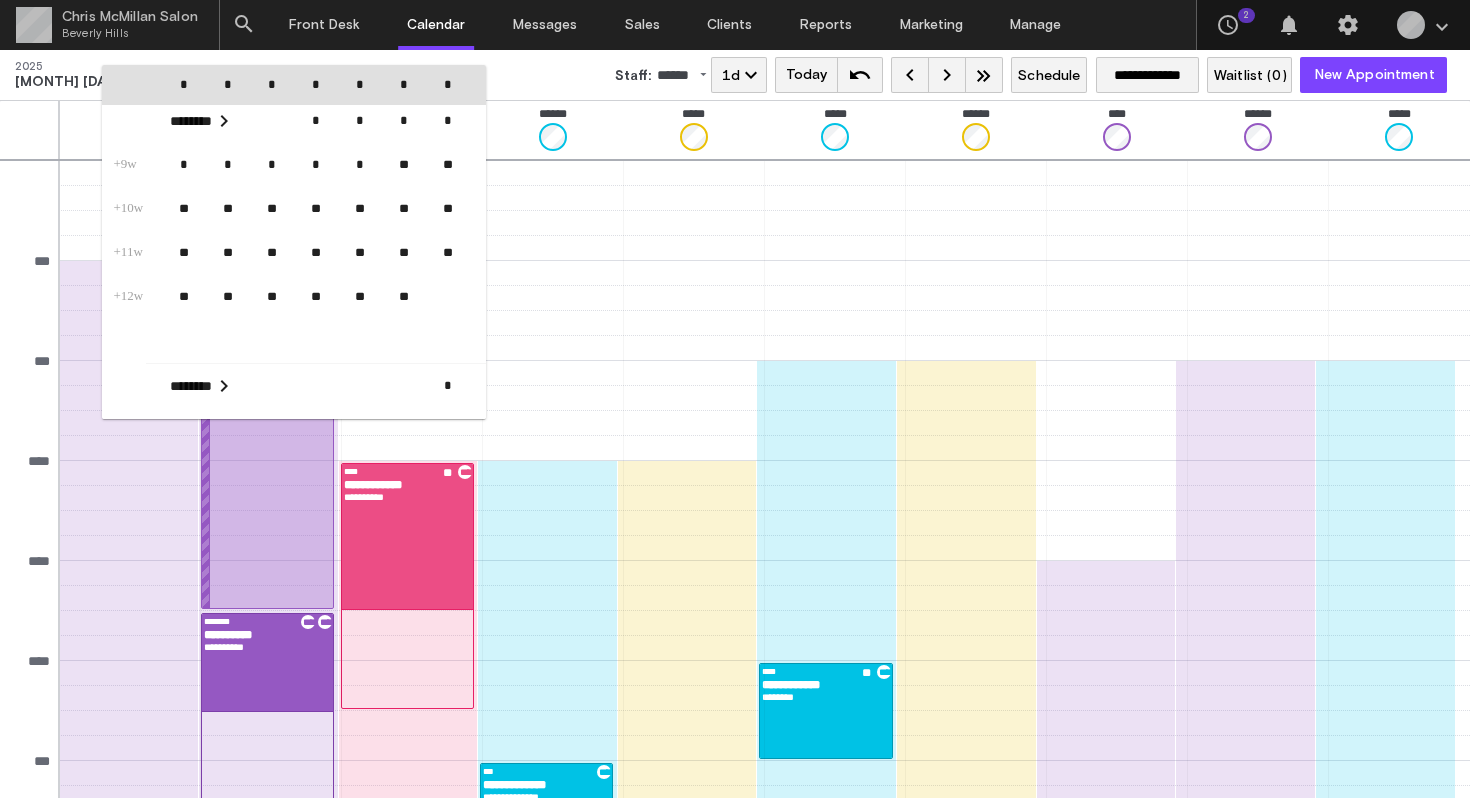 scroll, scrollTop: 50089, scrollLeft: 0, axis: vertical 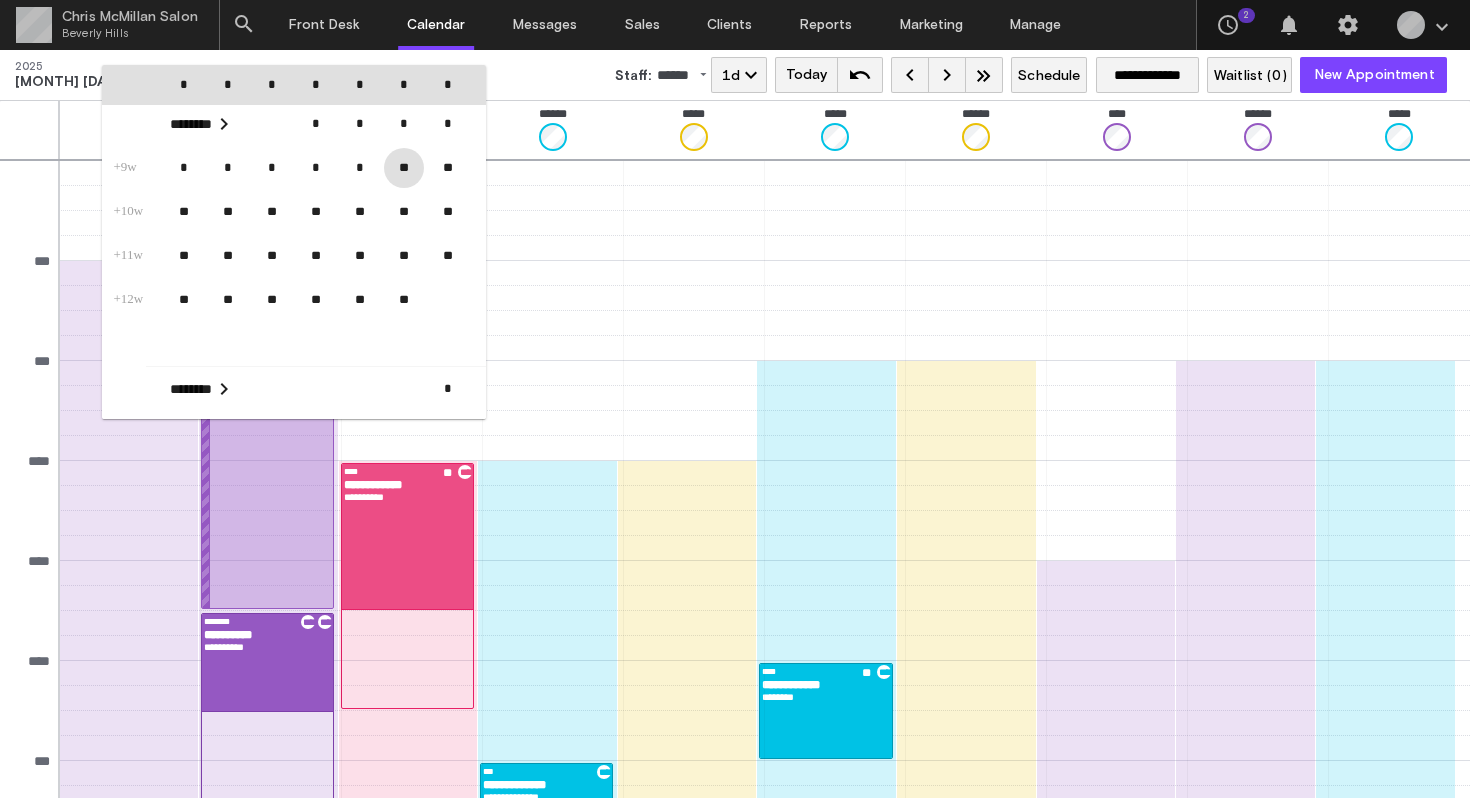click on "**" at bounding box center [404, 168] 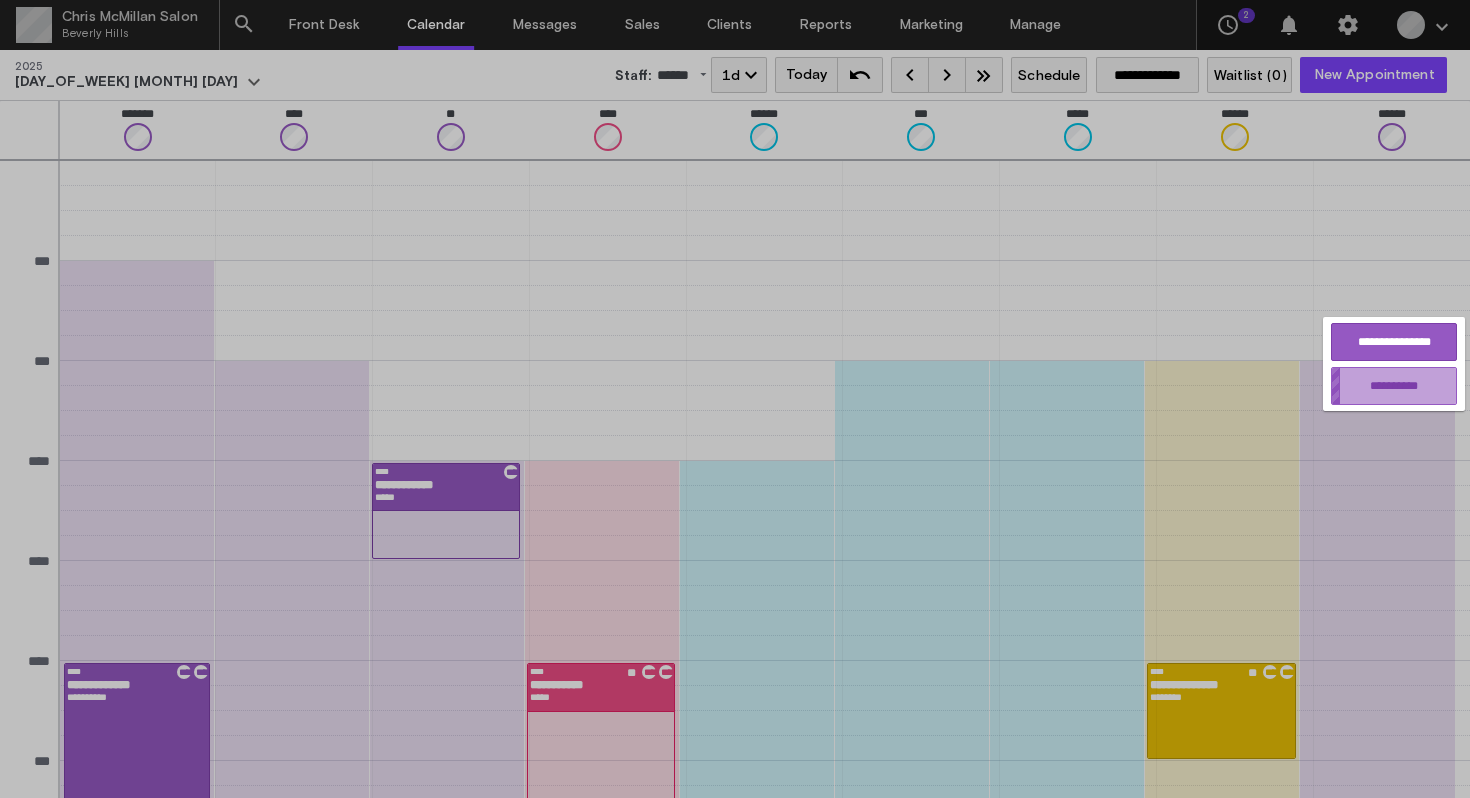 click on "**********" at bounding box center (1394, 386) 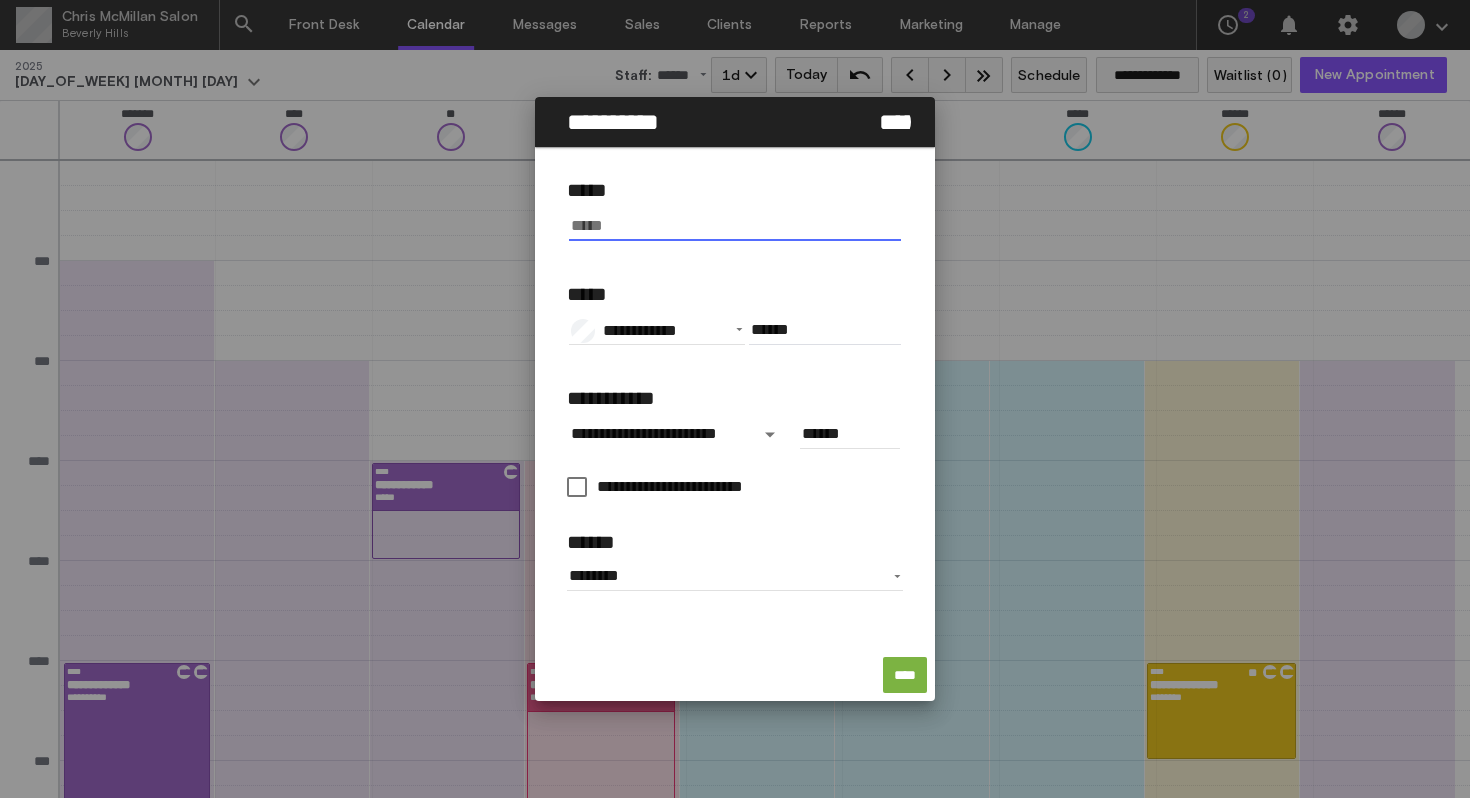 click at bounding box center (735, 226) 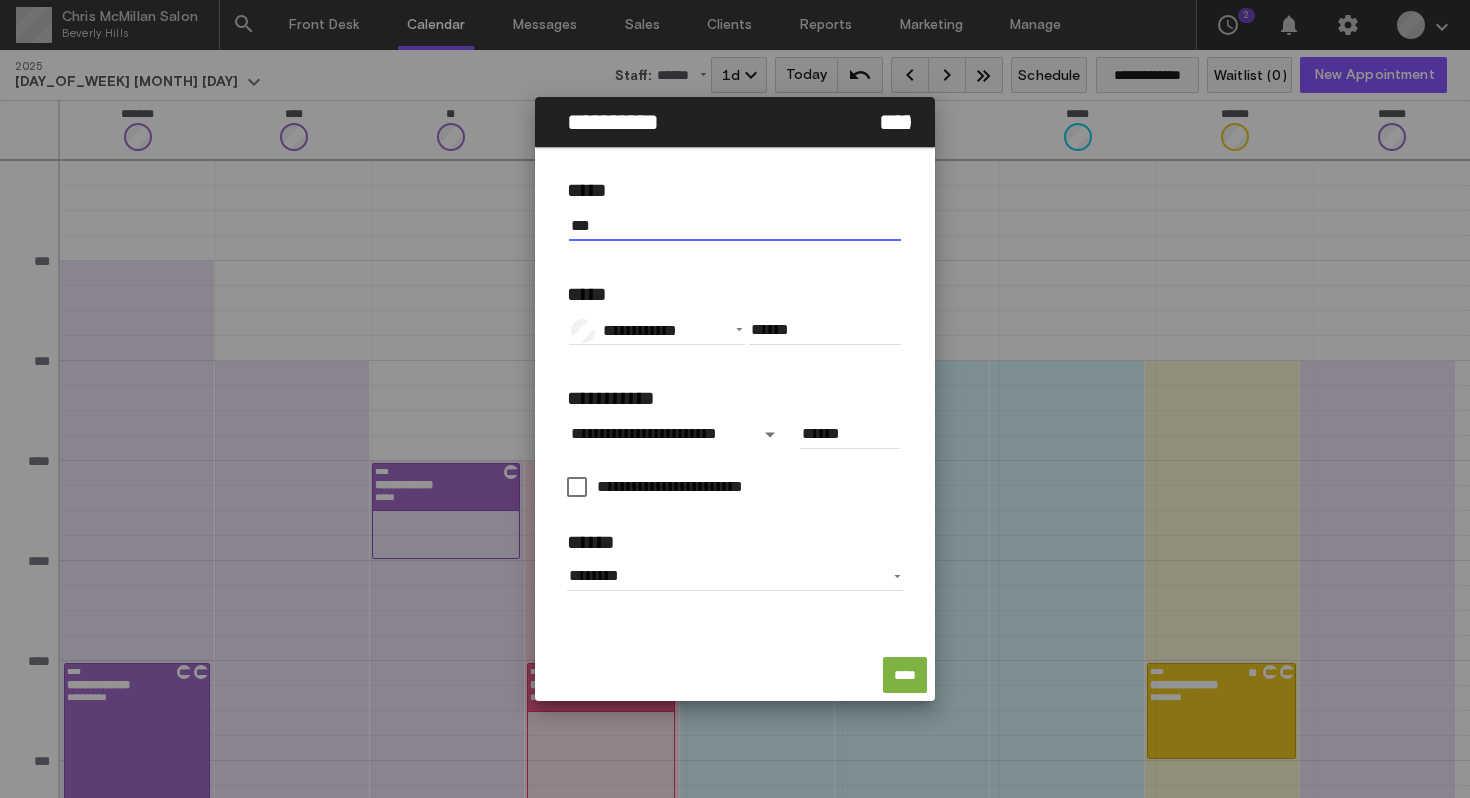 type on "***" 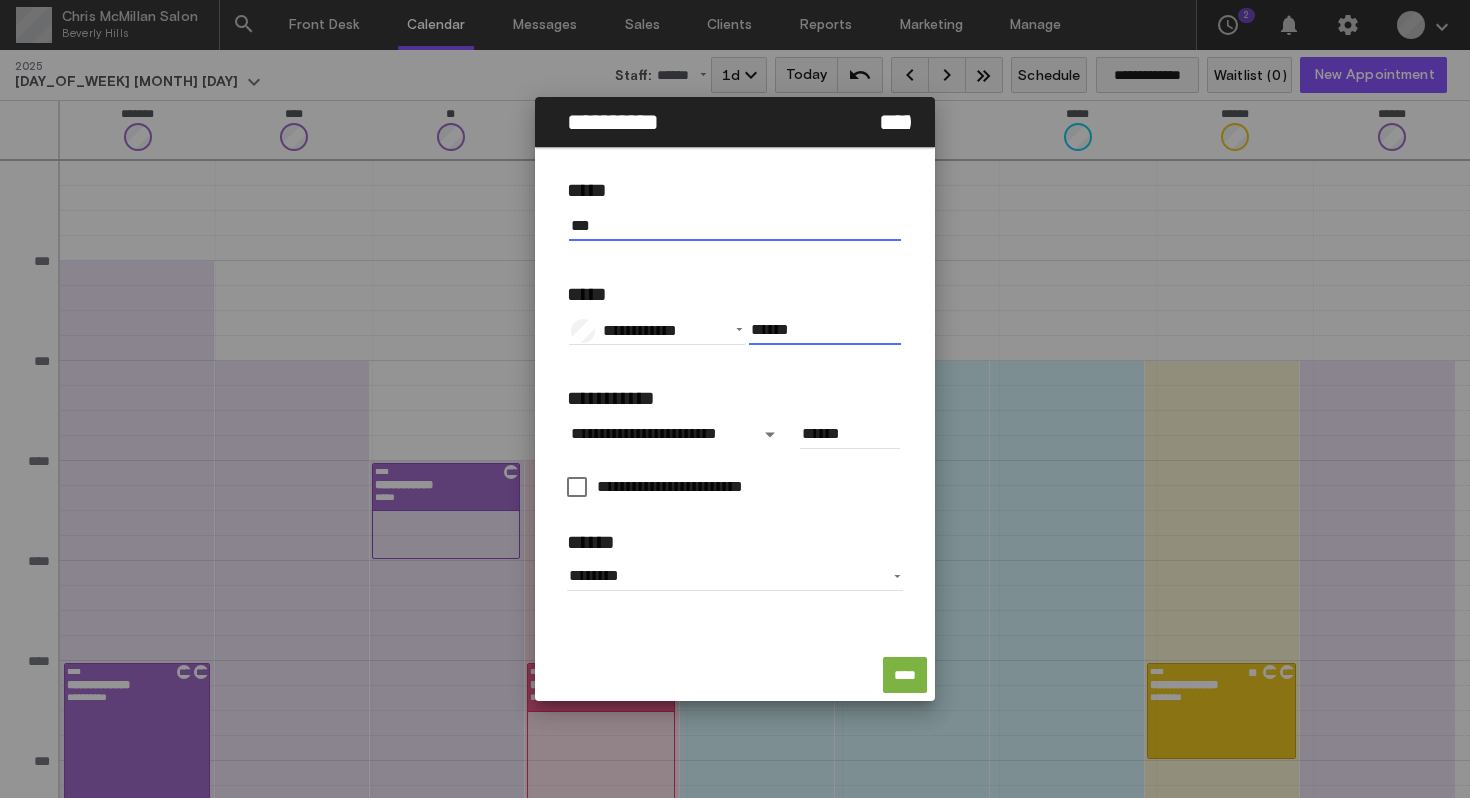 click on "******" at bounding box center [825, 330] 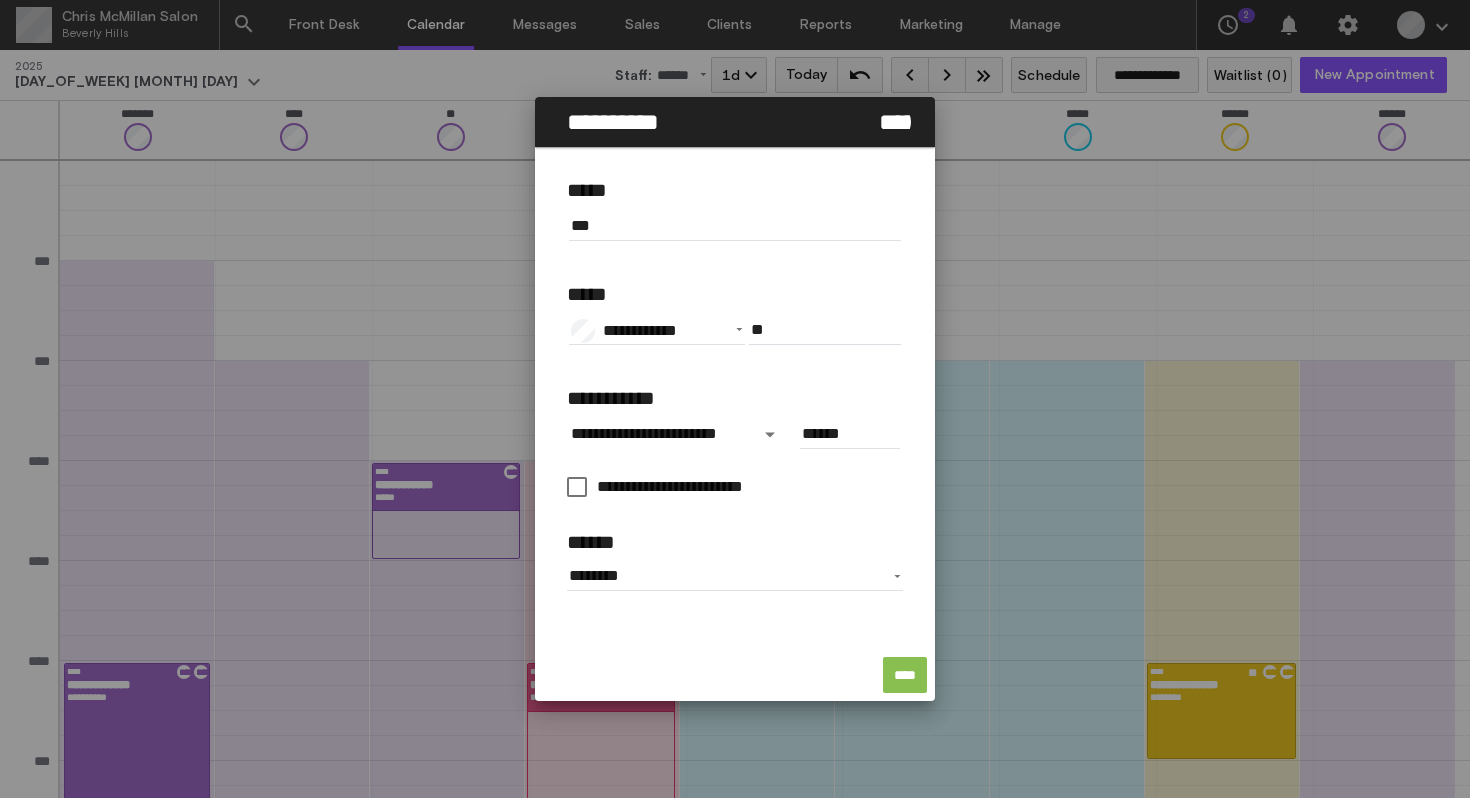 type on "*****" 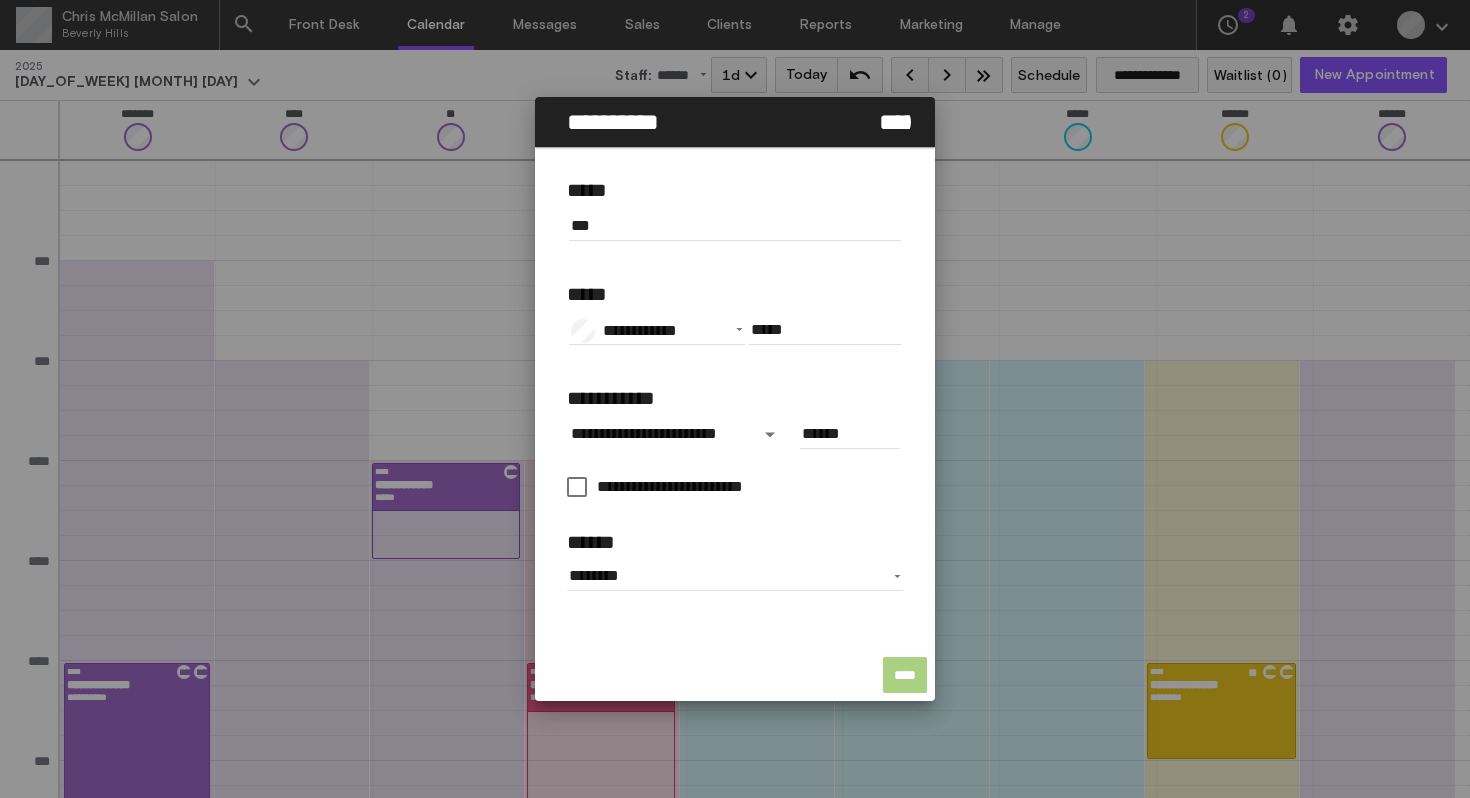 click on "****" 